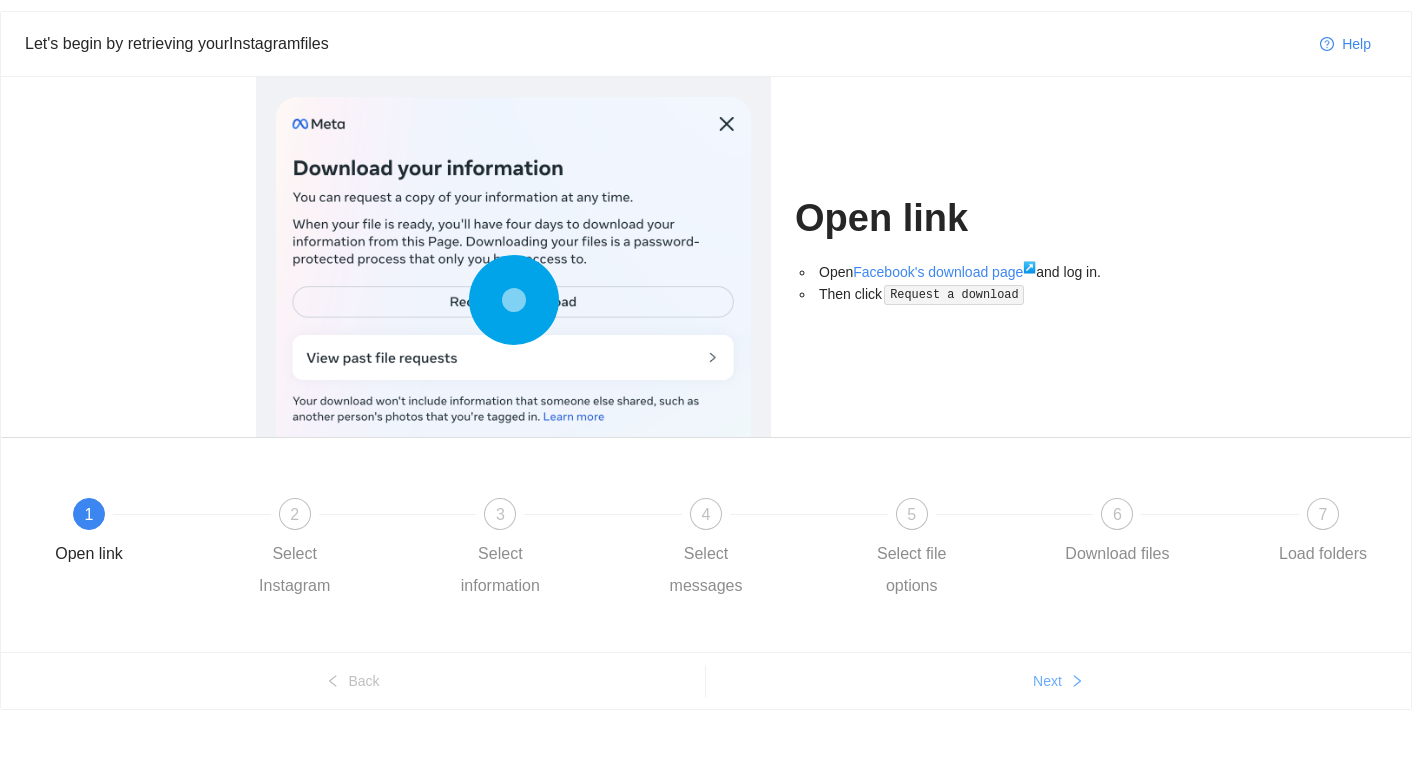 scroll, scrollTop: 56, scrollLeft: 0, axis: vertical 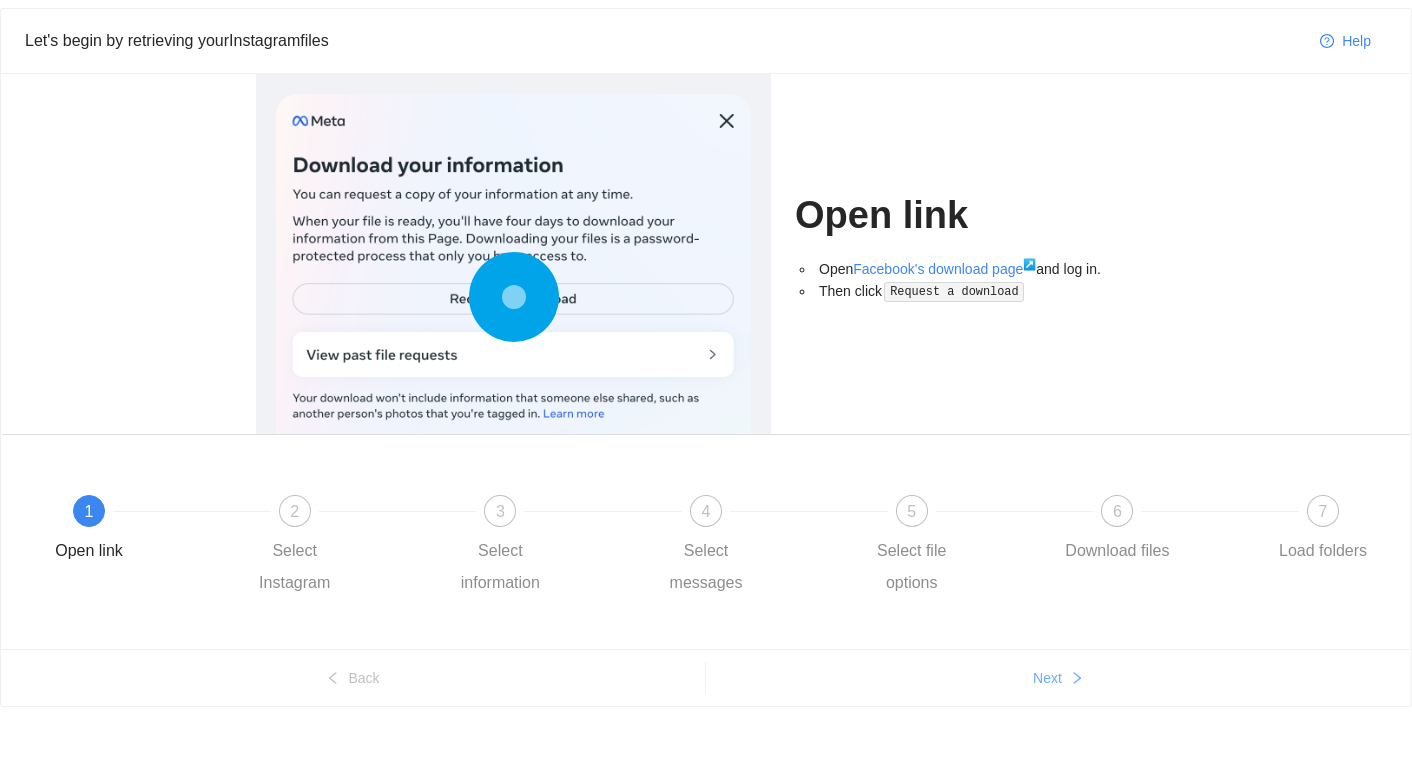 click 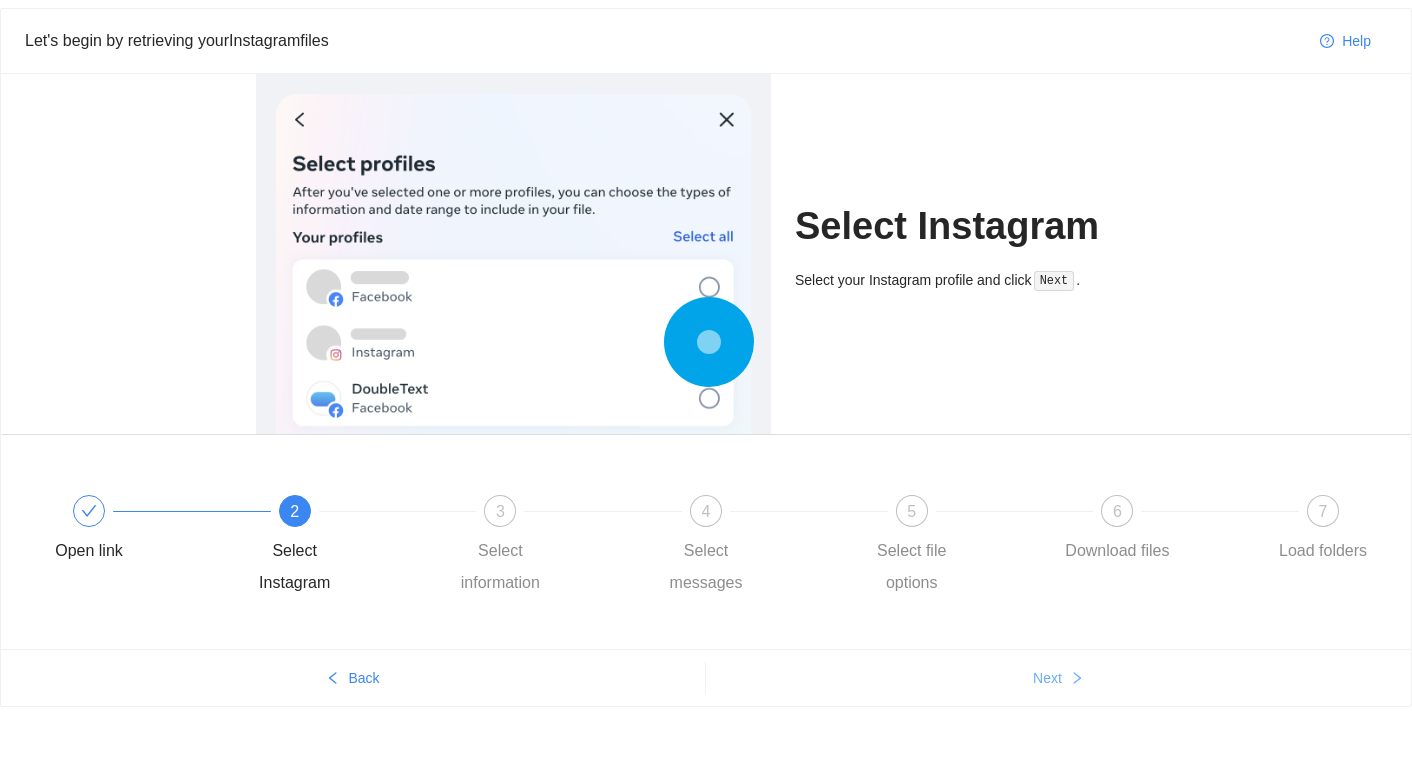 click 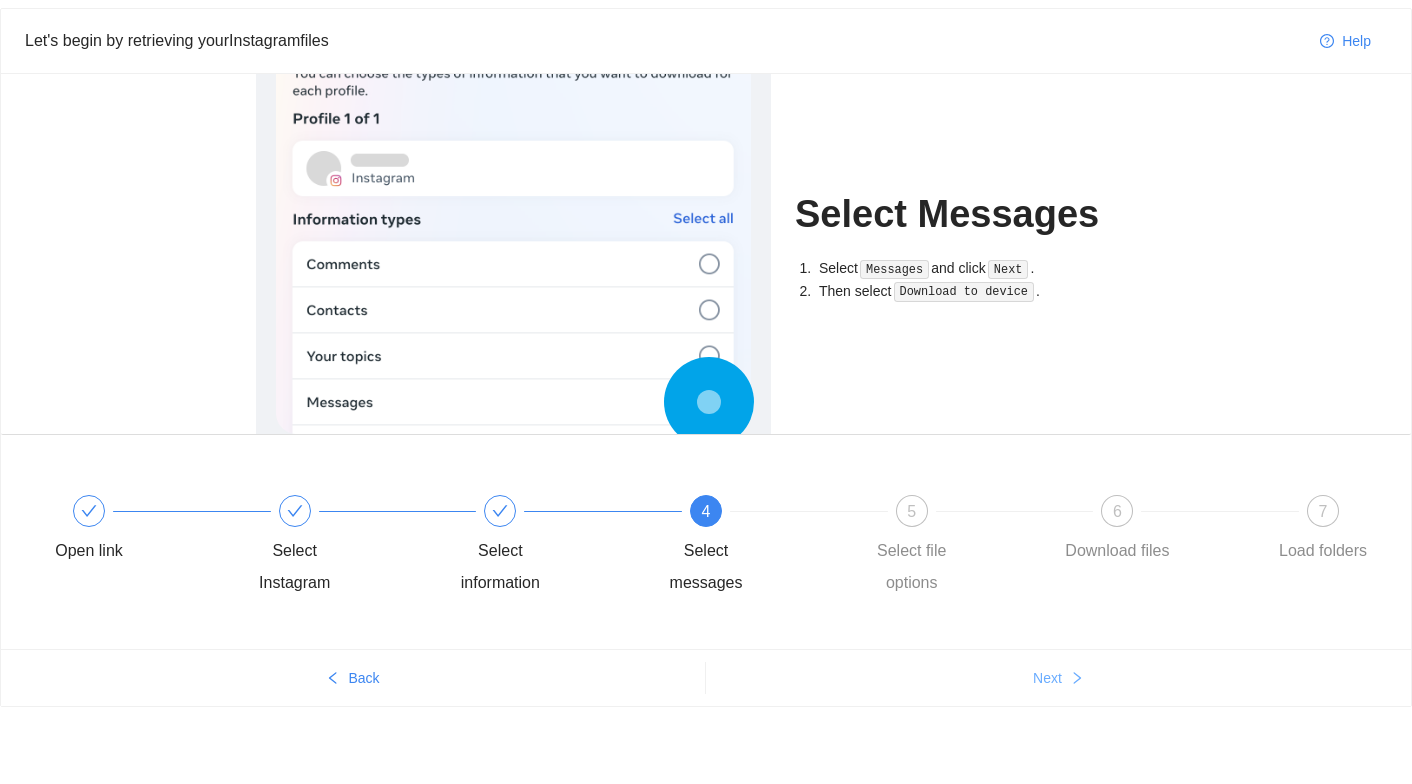 click 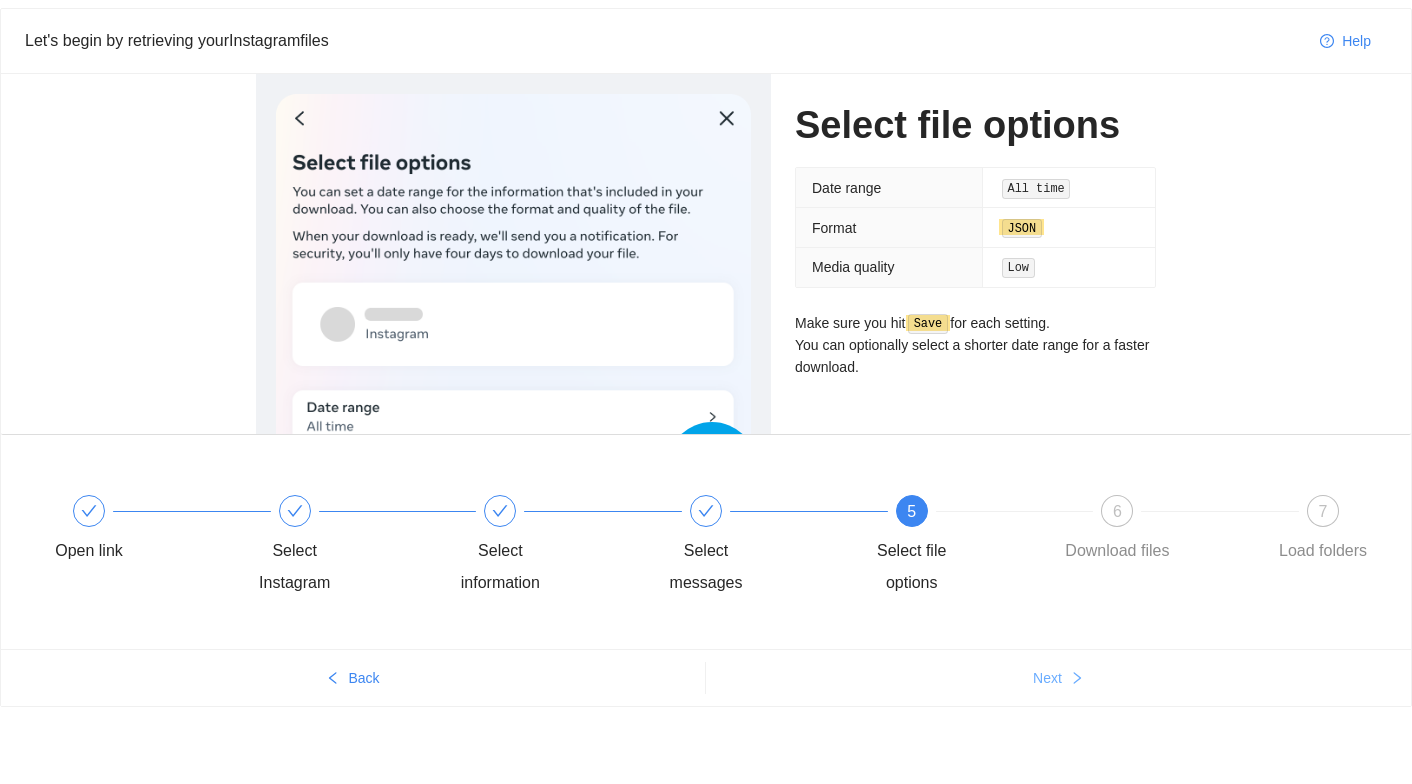 click 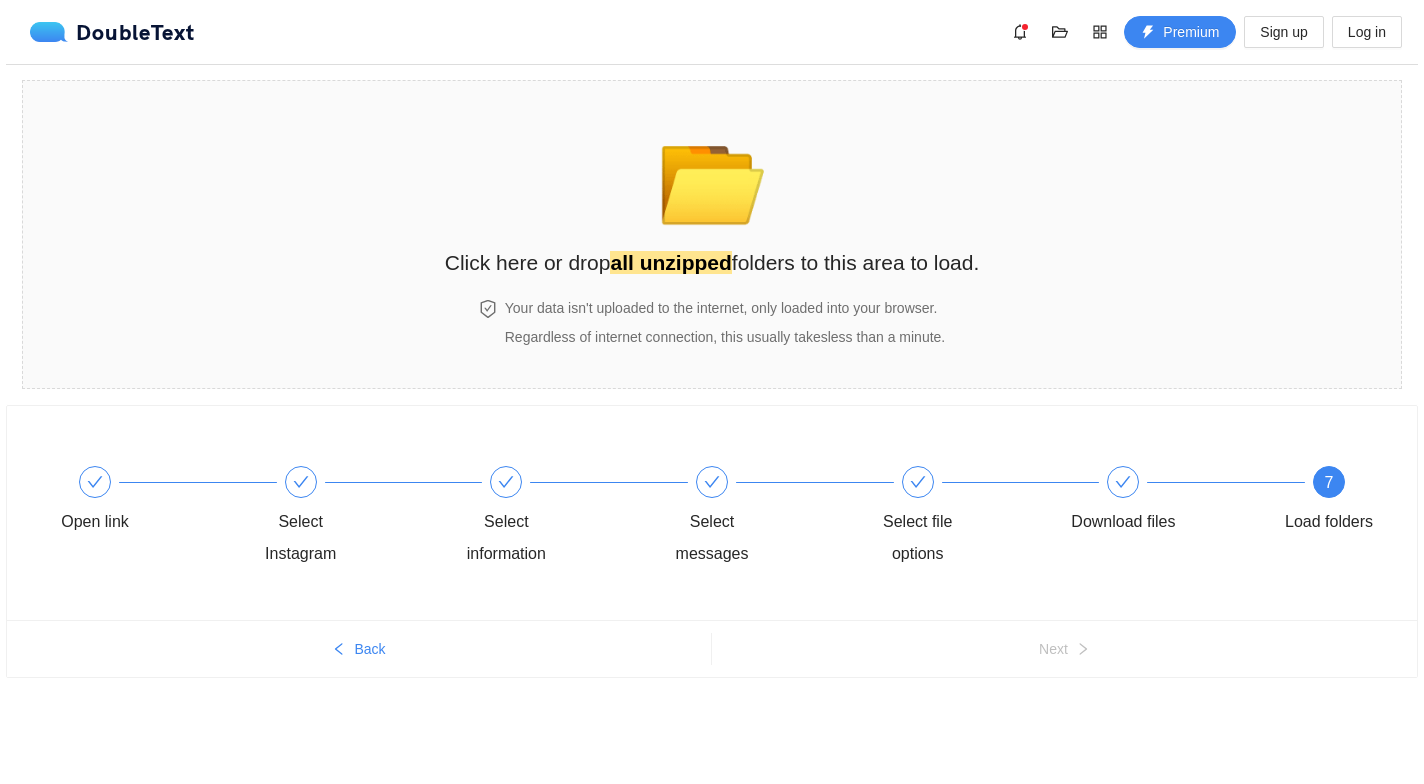 scroll, scrollTop: 0, scrollLeft: 0, axis: both 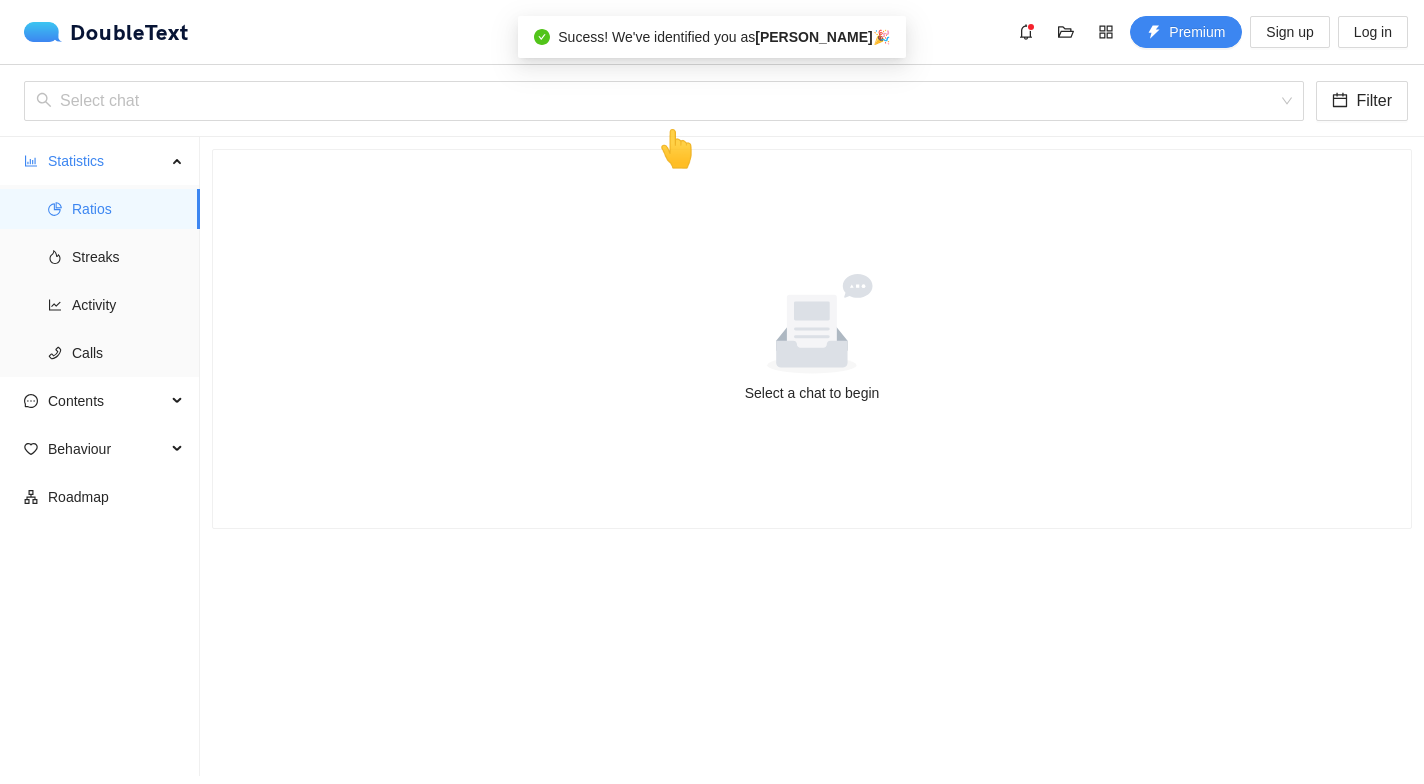 click on "Select a chat to begin" at bounding box center (812, 339) 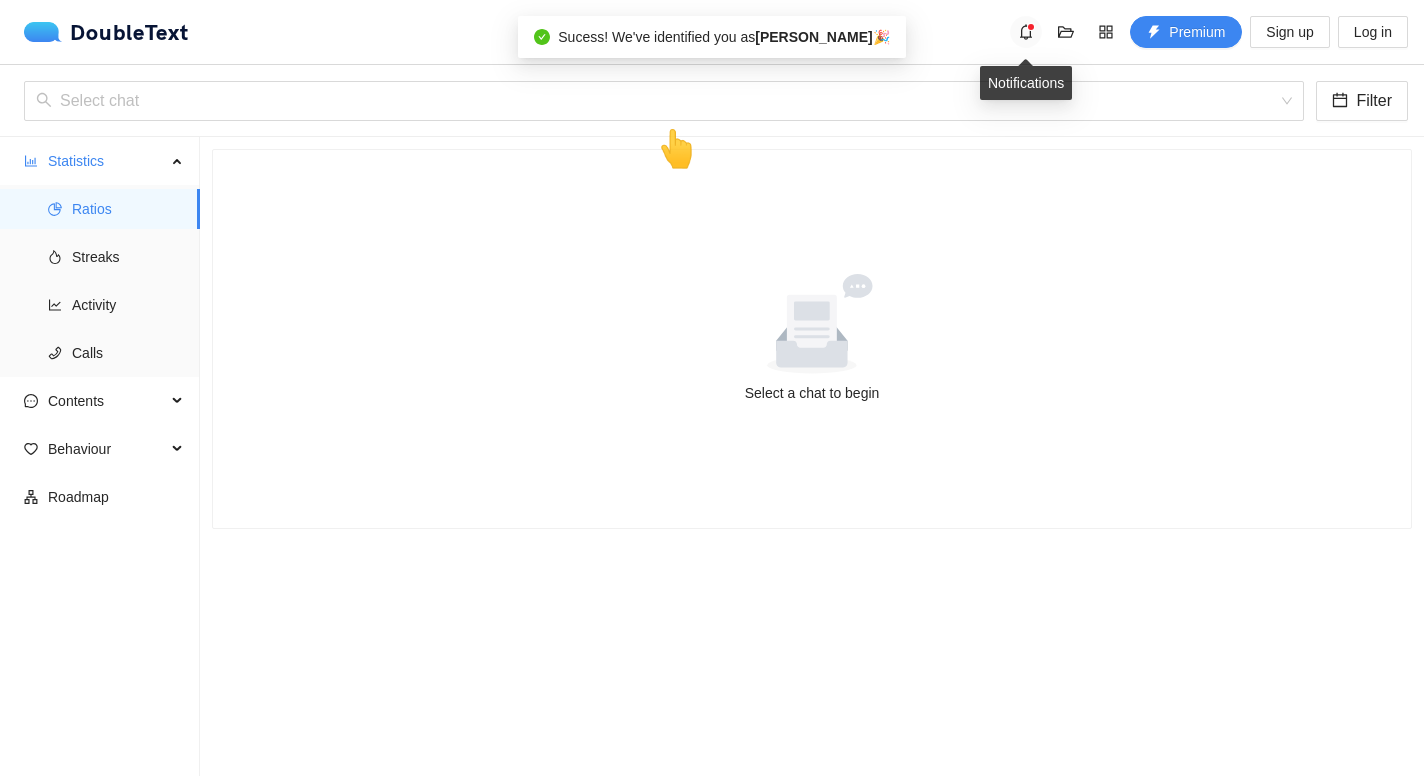 click 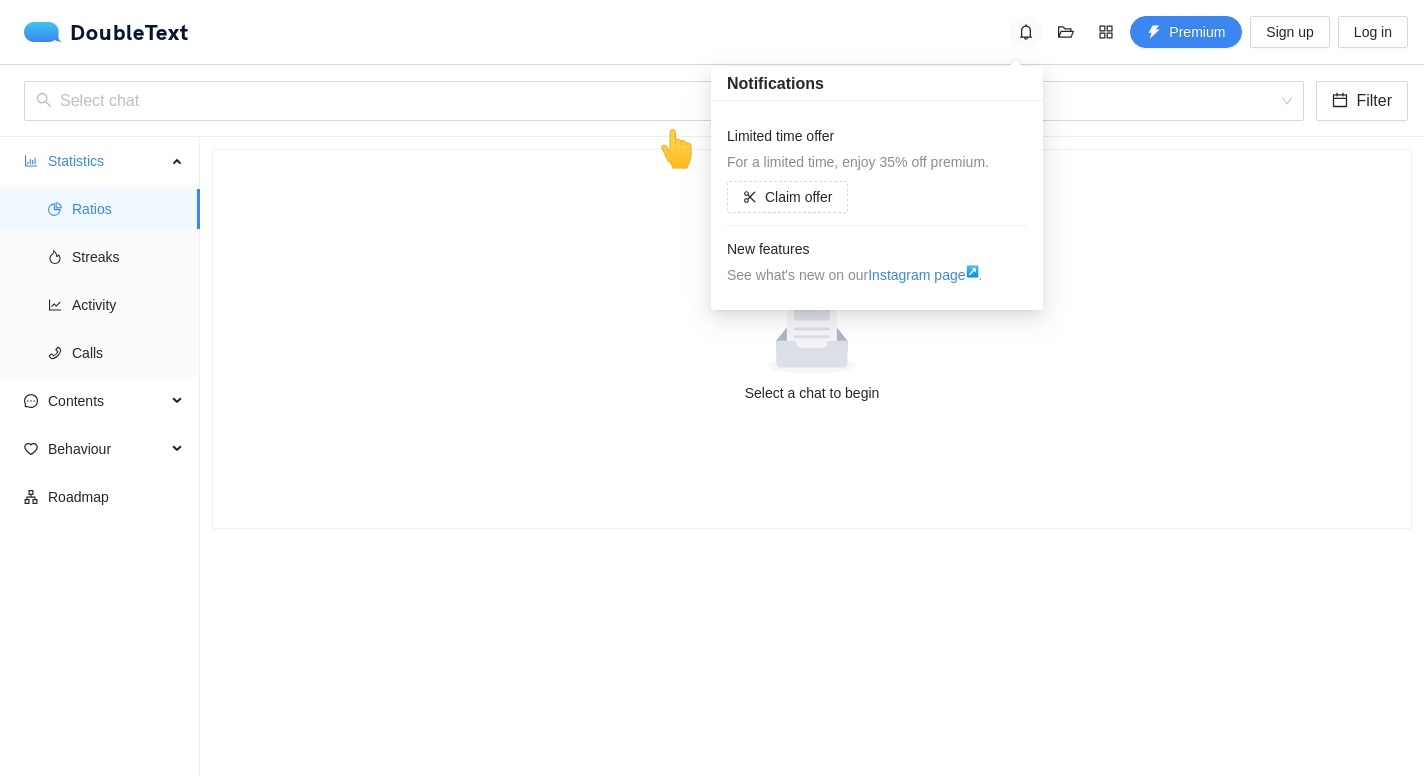 click 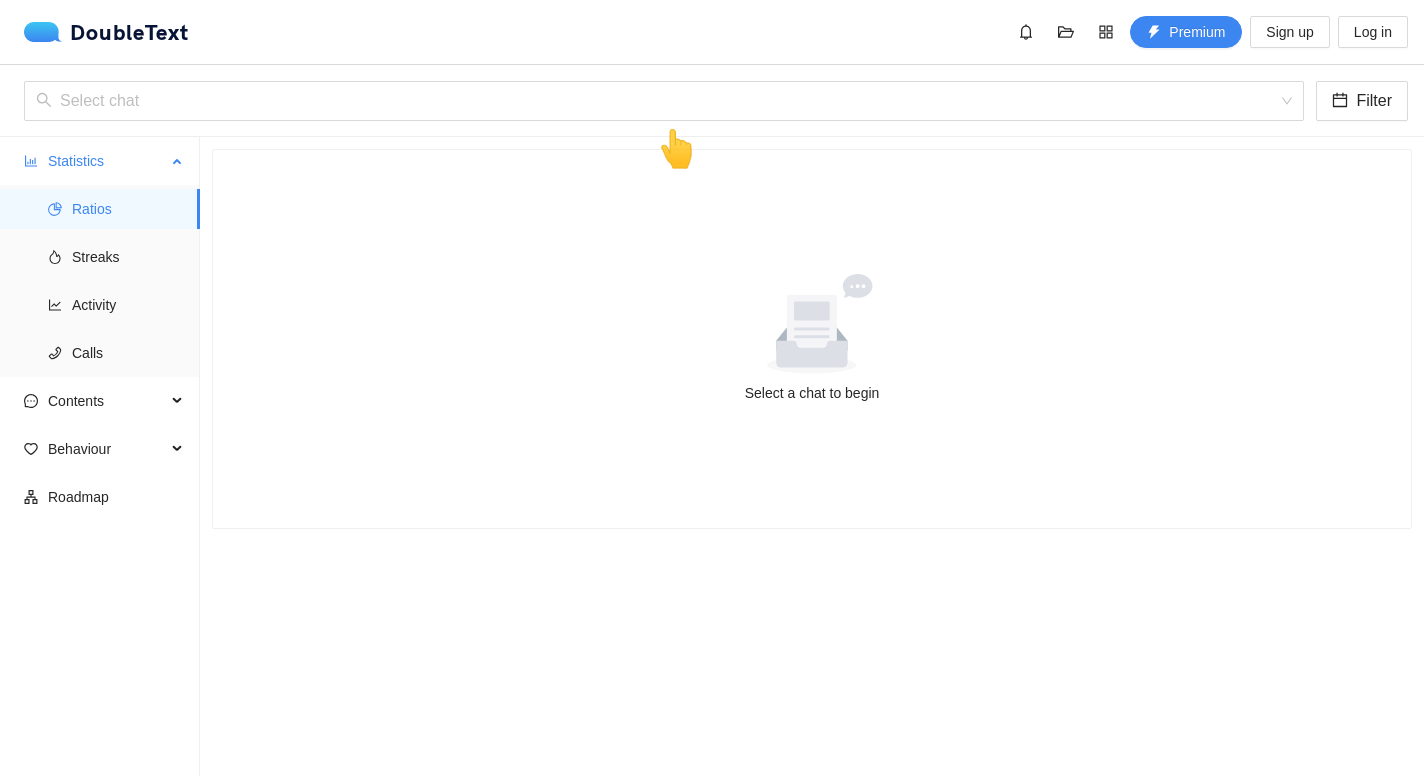 click on "Statistics" at bounding box center [107, 161] 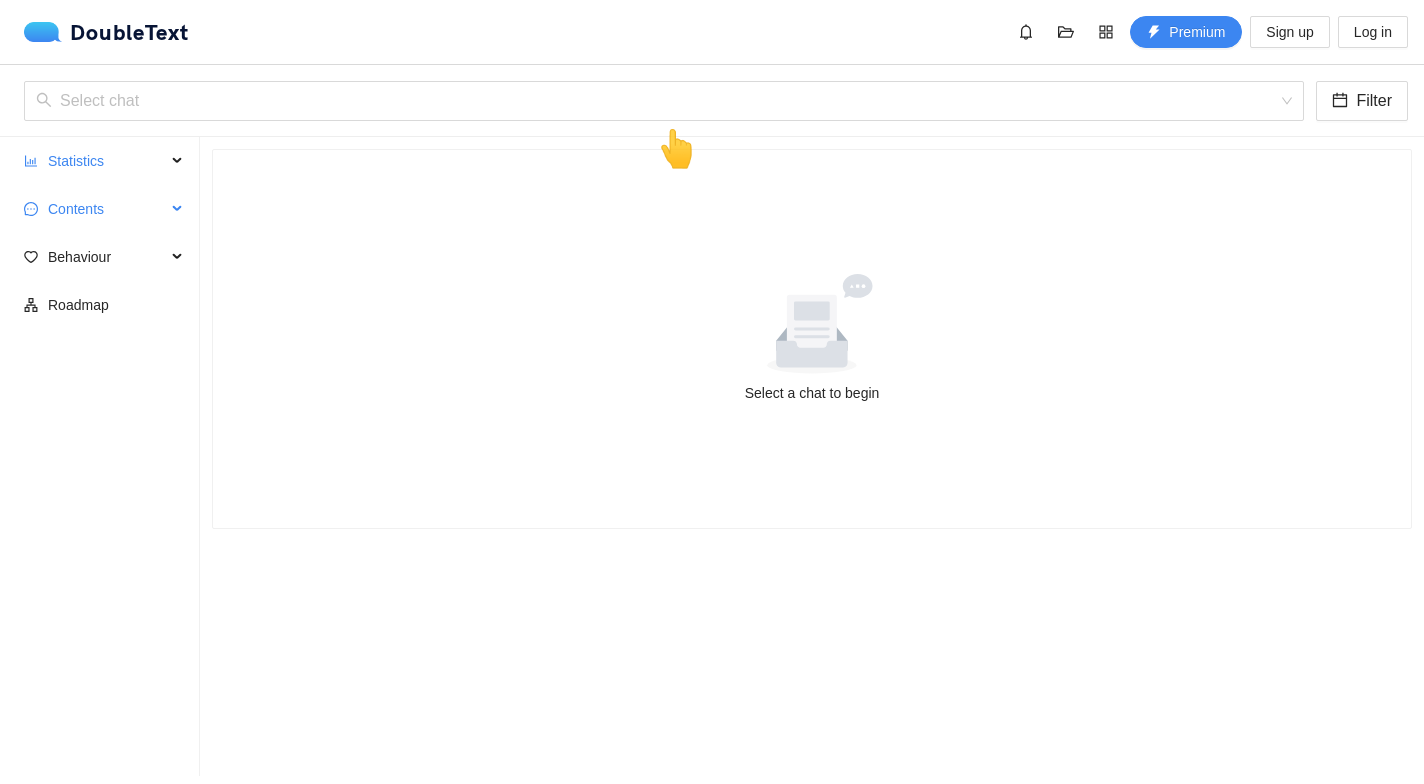 click on "Contents" at bounding box center [107, 209] 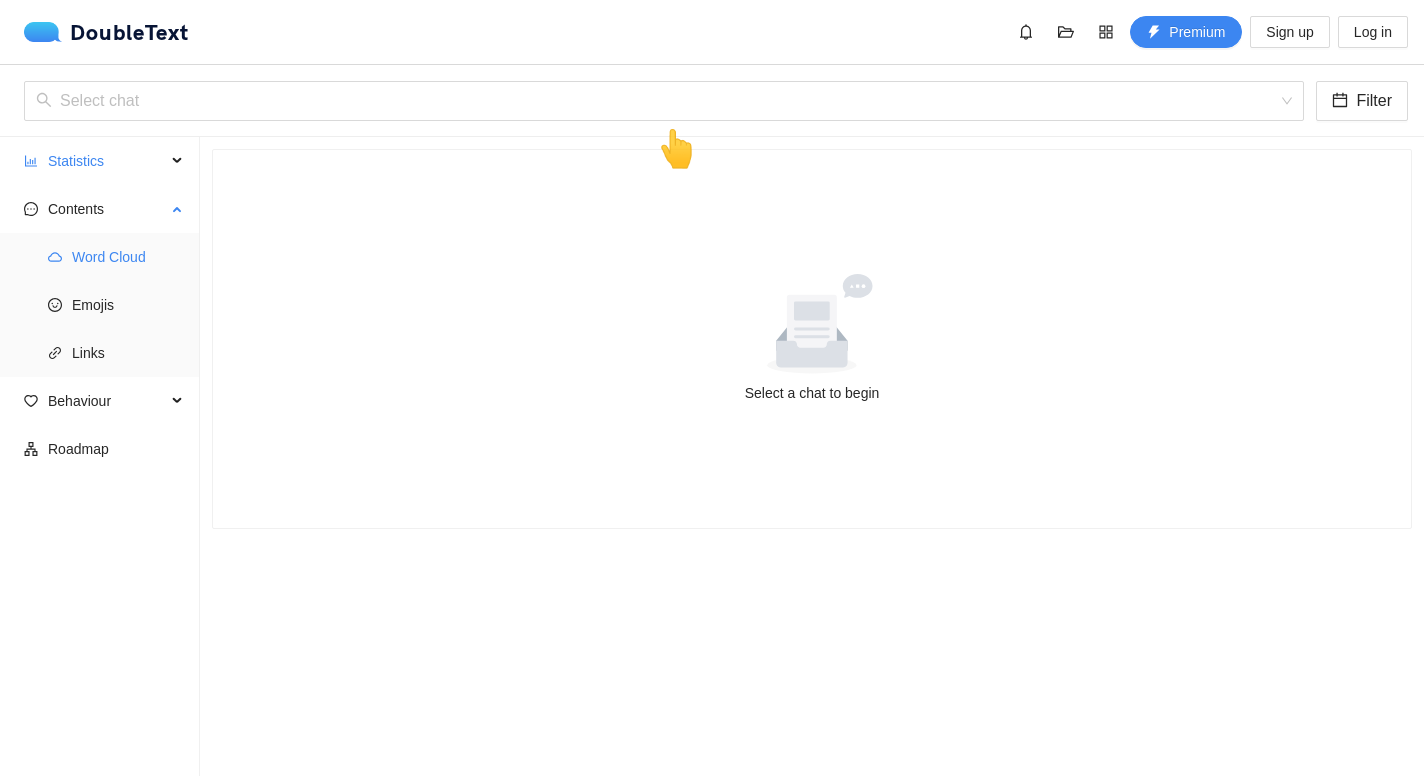 click on "Word Cloud" at bounding box center [128, 257] 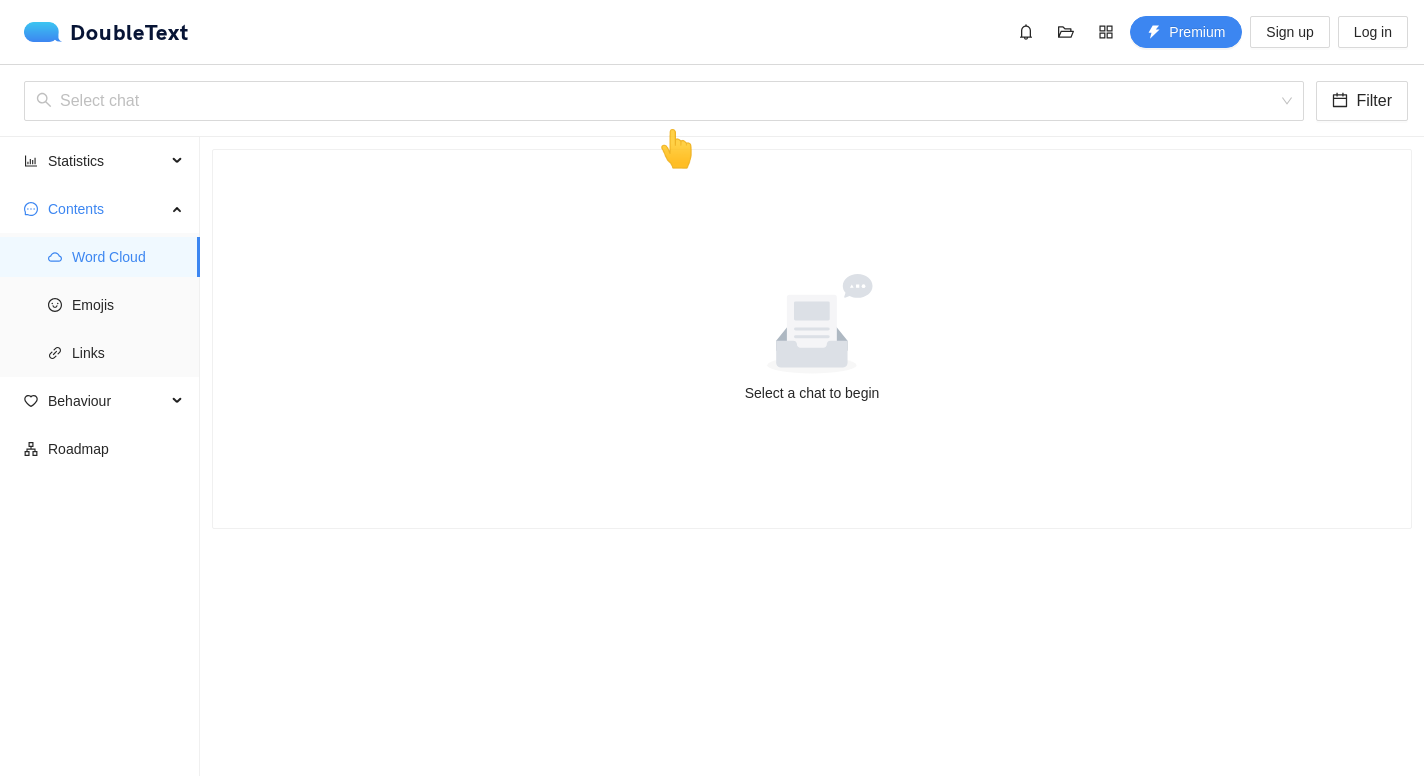 click on "👆" at bounding box center [676, 149] 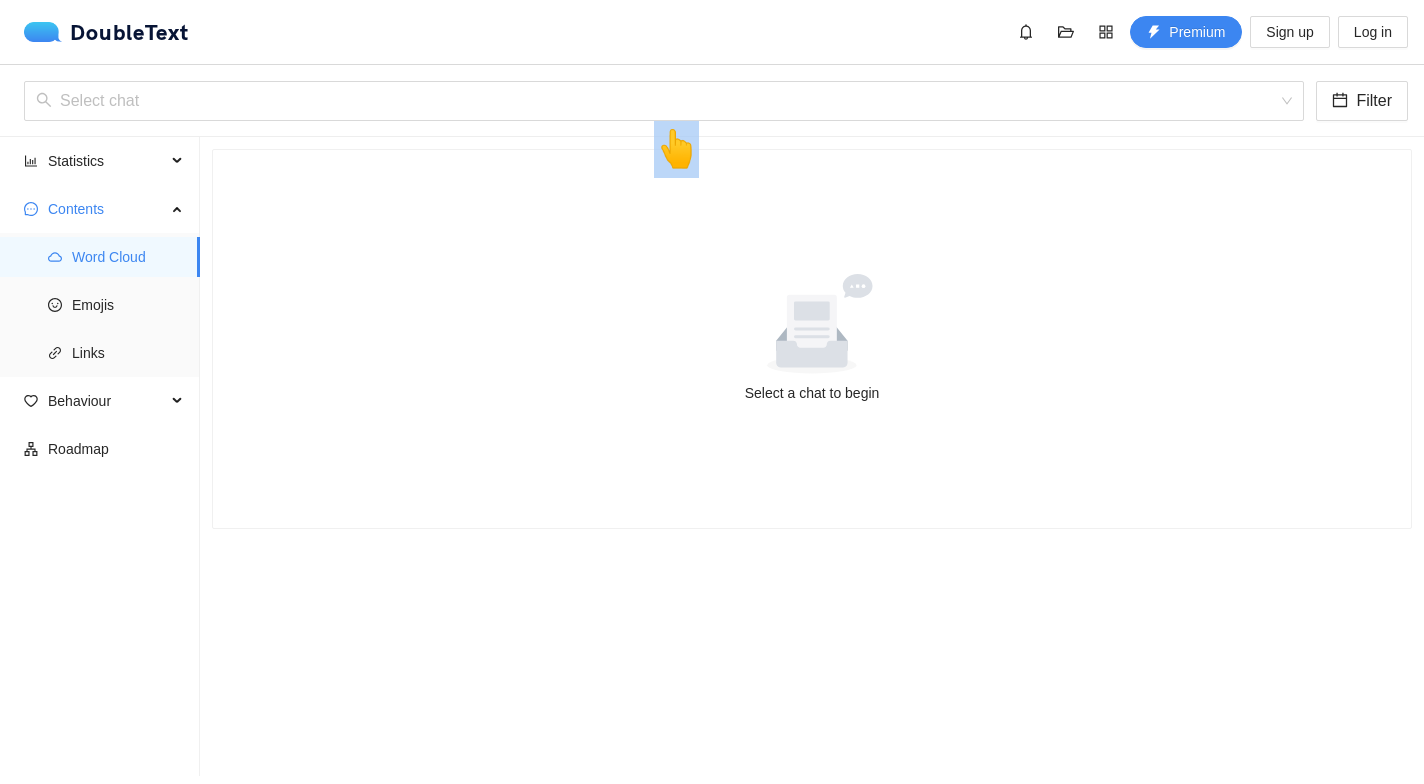 click on "👆" at bounding box center (676, 149) 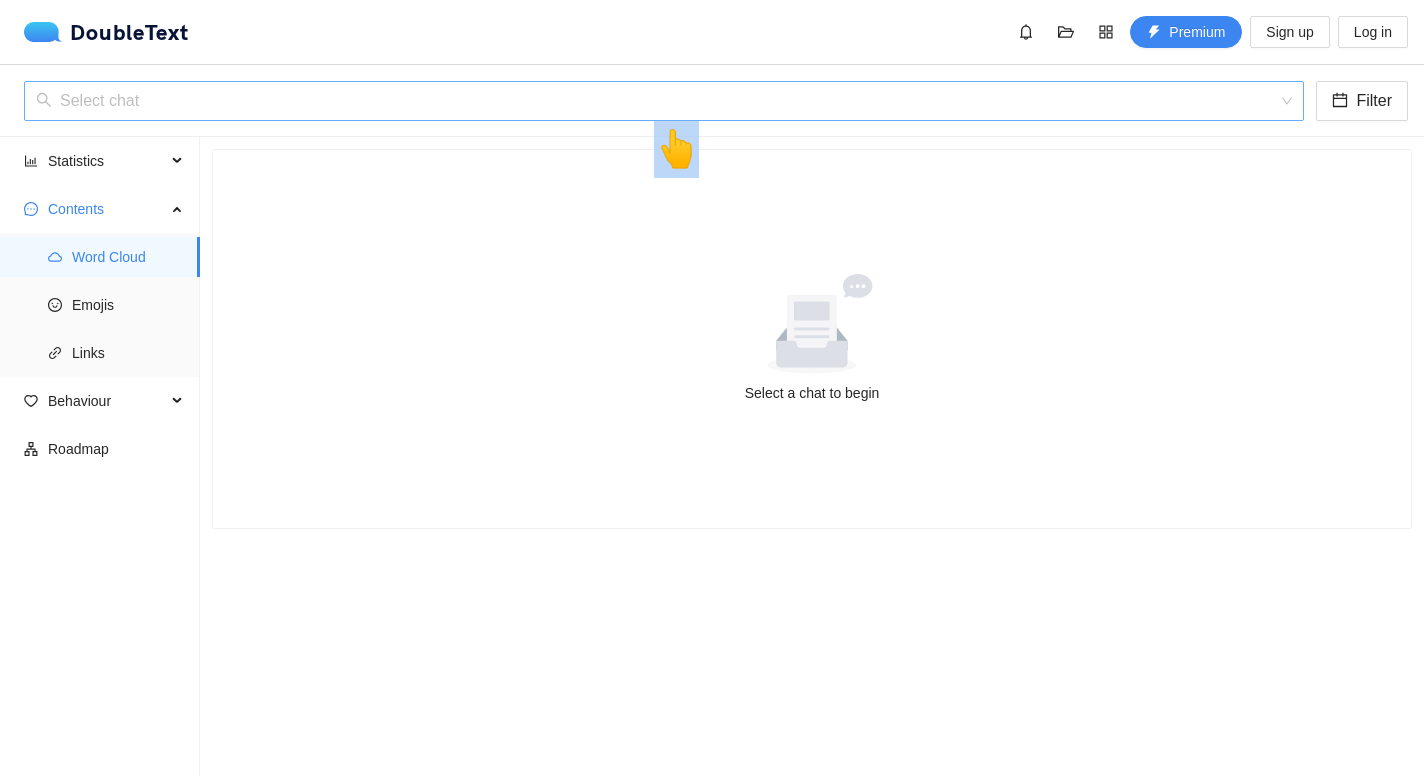 click at bounding box center (657, 101) 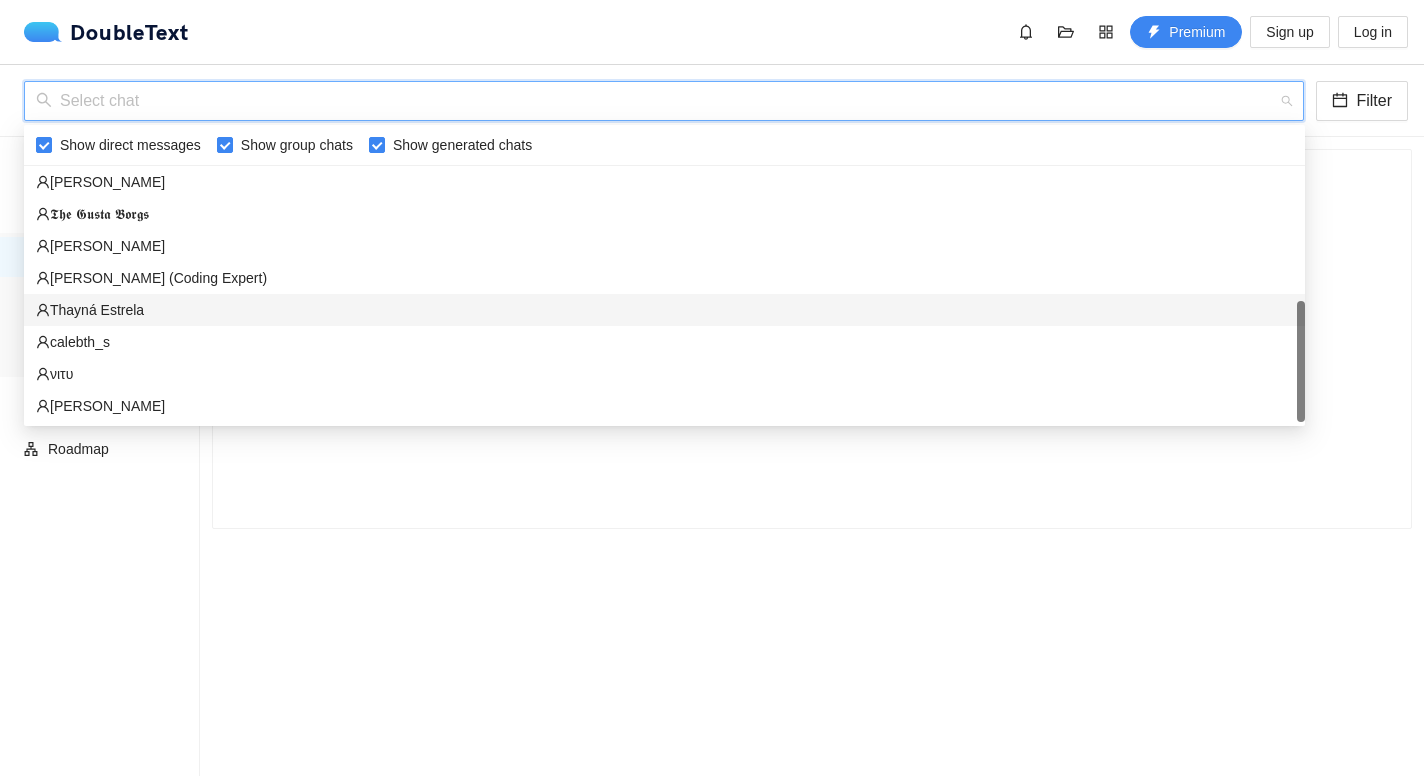 scroll, scrollTop: 0, scrollLeft: 0, axis: both 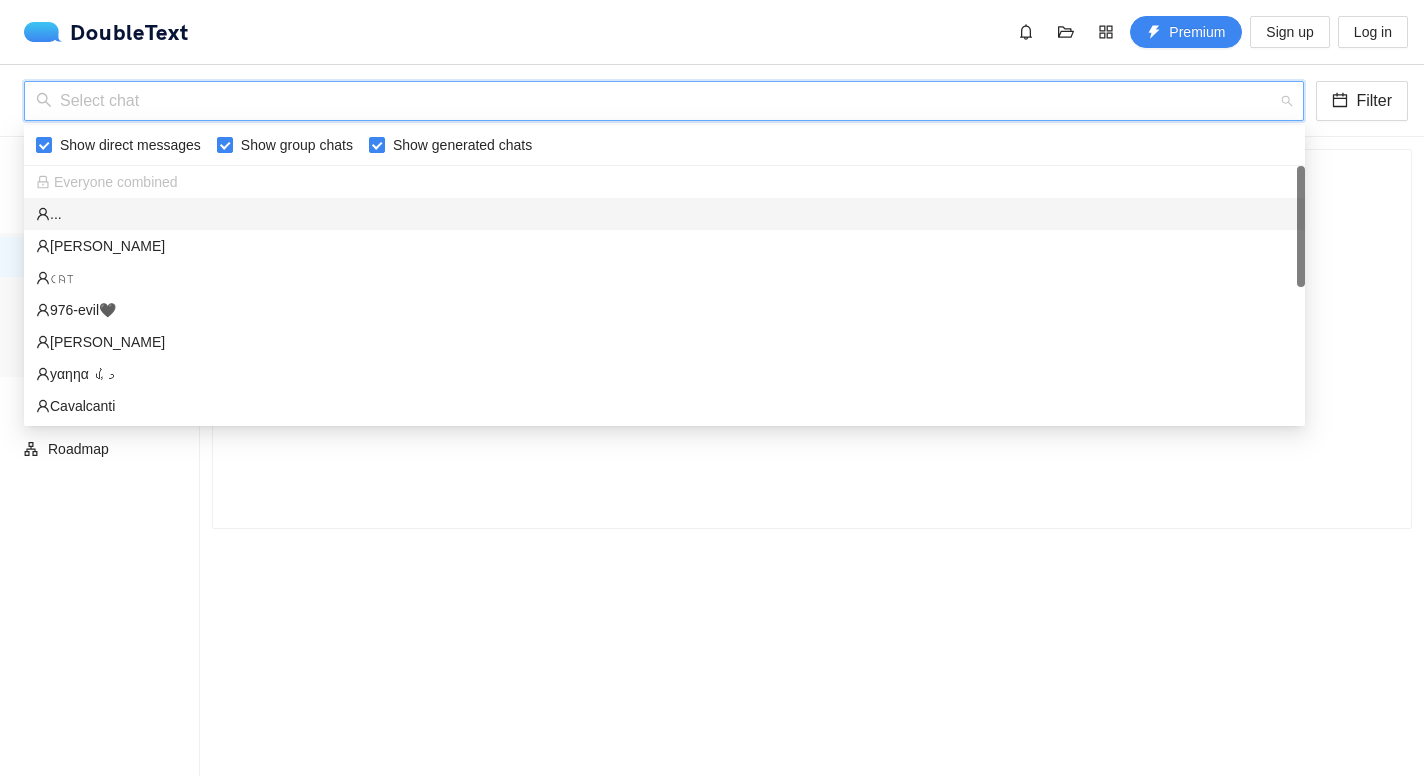 click on "..." at bounding box center [664, 214] 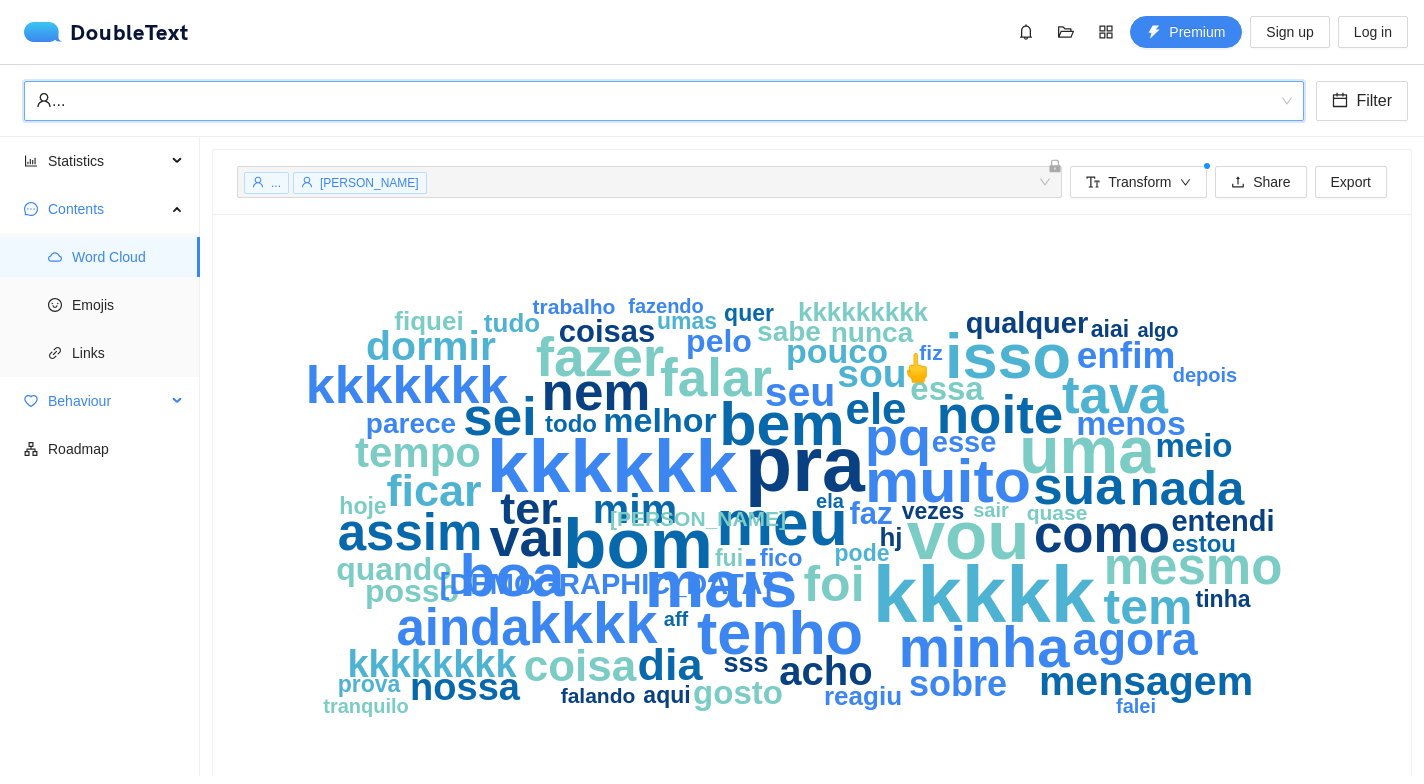 click on "Behaviour" at bounding box center [107, 401] 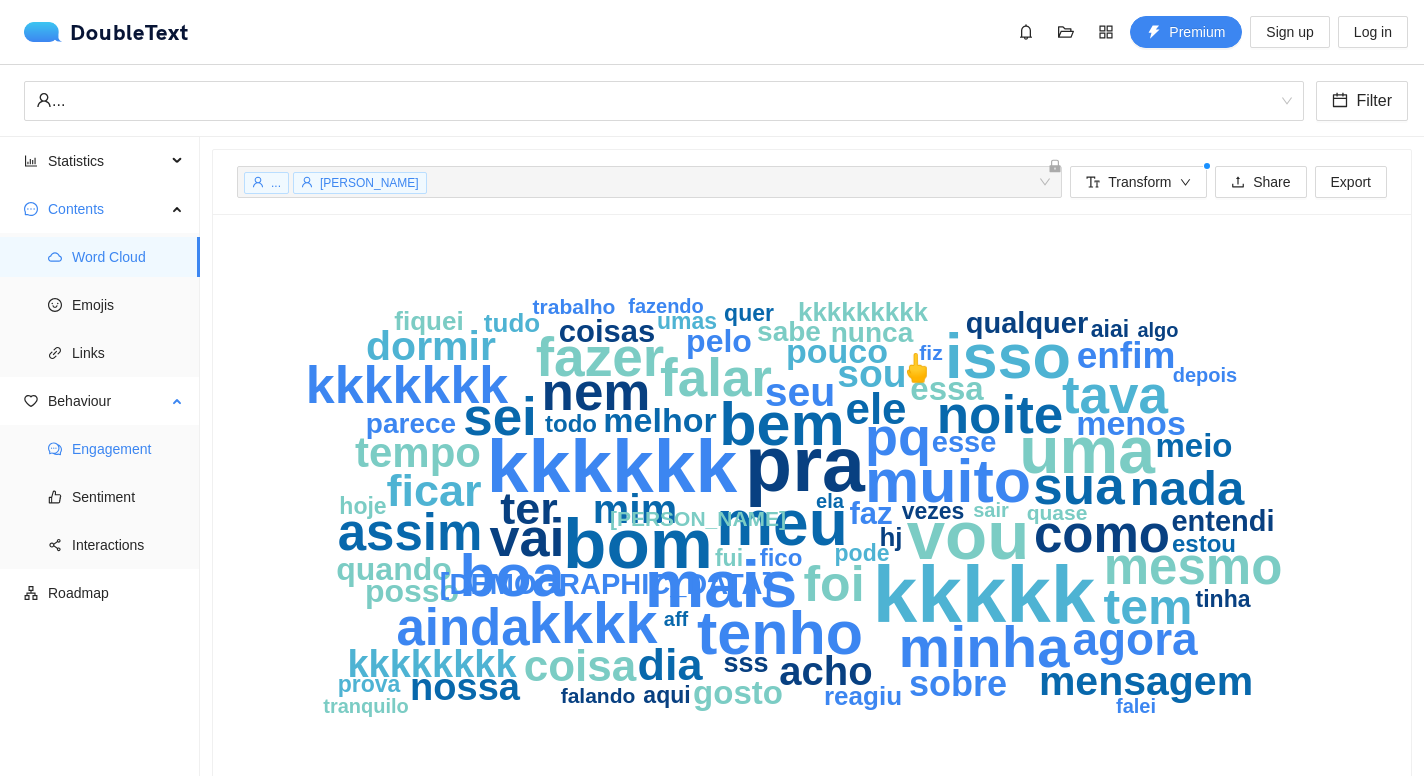click on "Engagement" at bounding box center [128, 449] 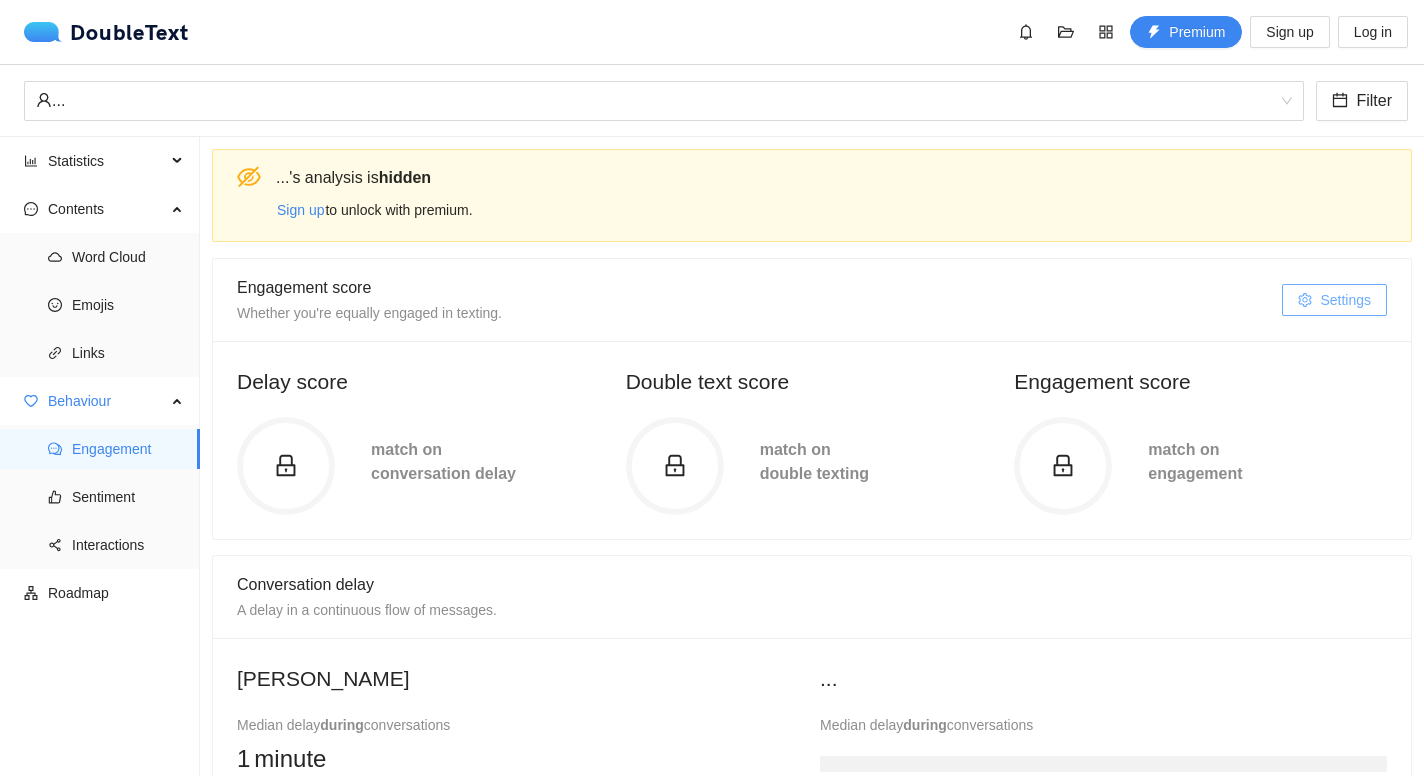 click on "Settings" at bounding box center [1345, 300] 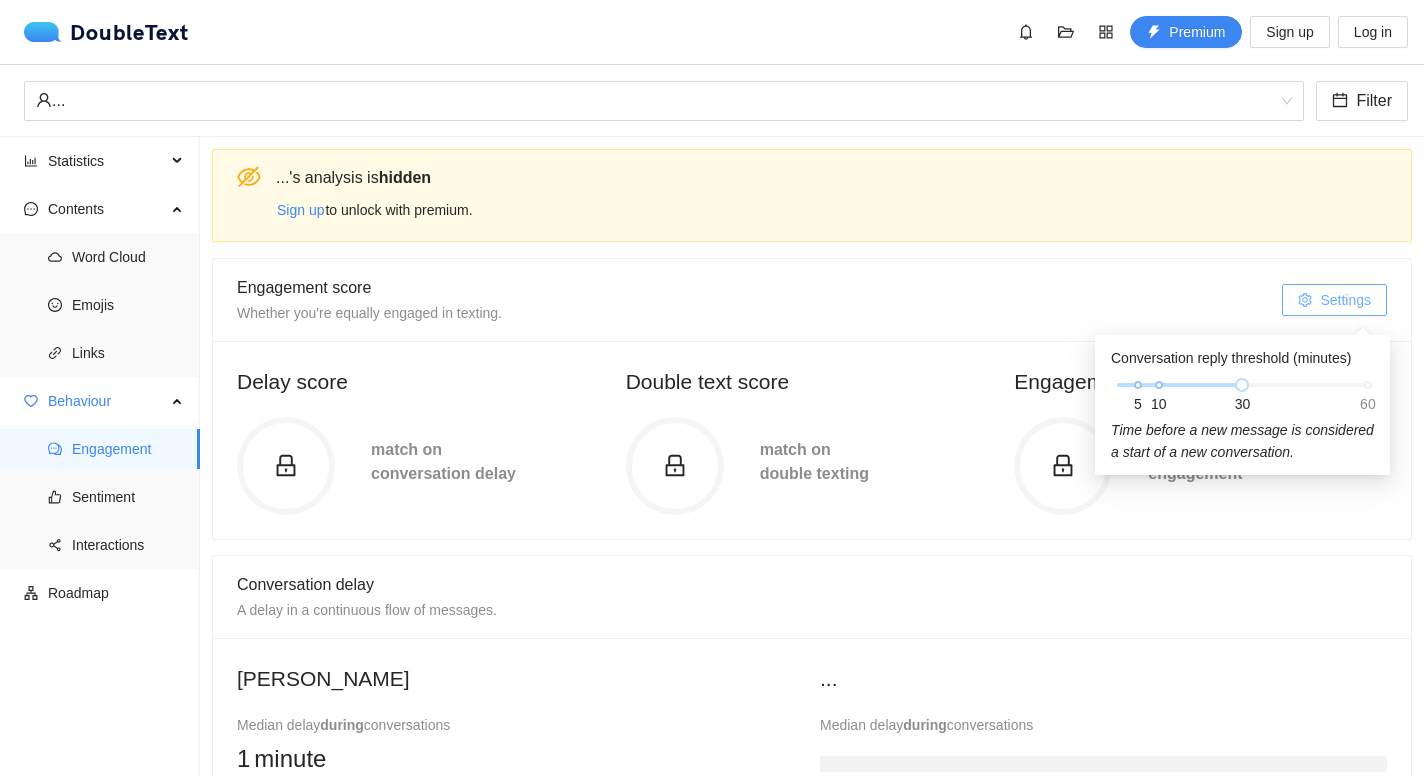 click on "Settings" at bounding box center [1345, 300] 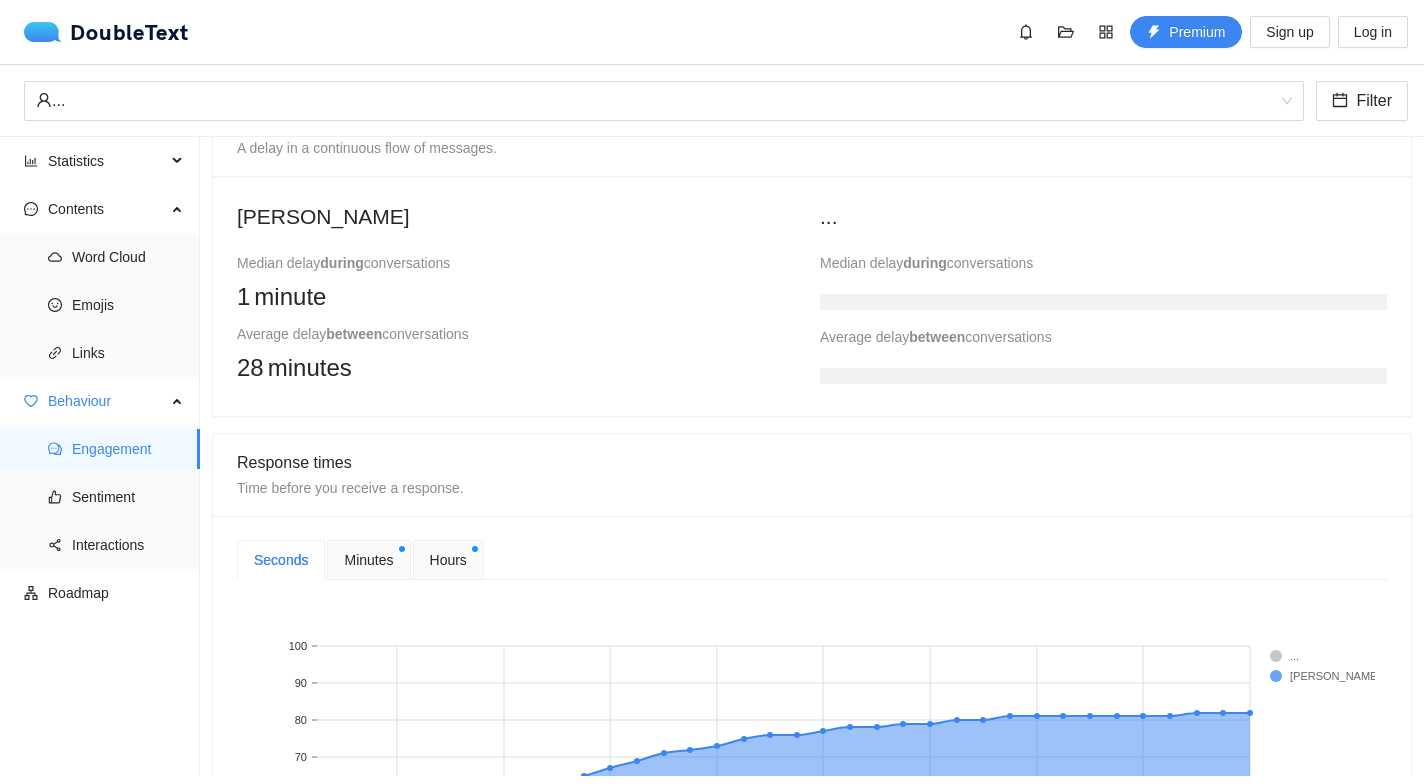 scroll, scrollTop: 456, scrollLeft: 0, axis: vertical 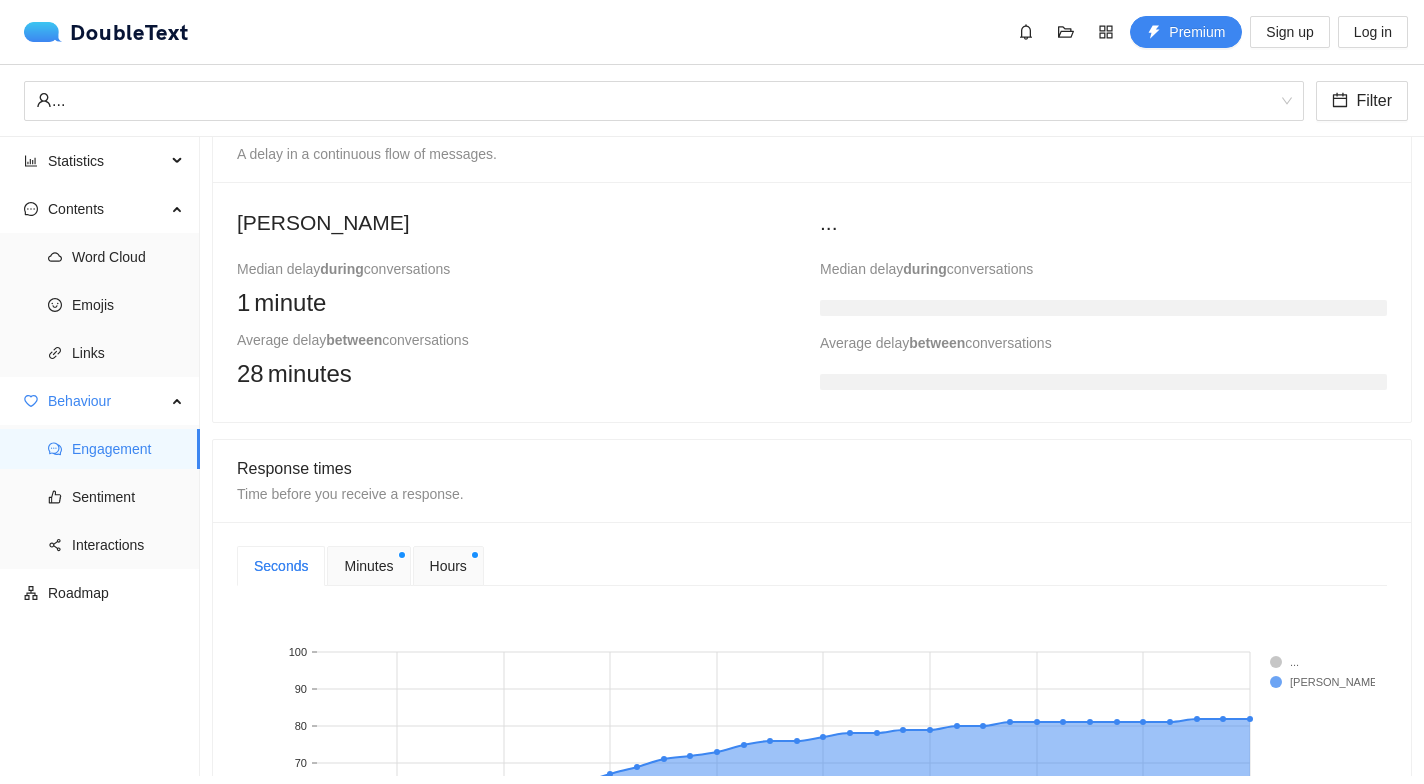 click at bounding box center (1103, 304) 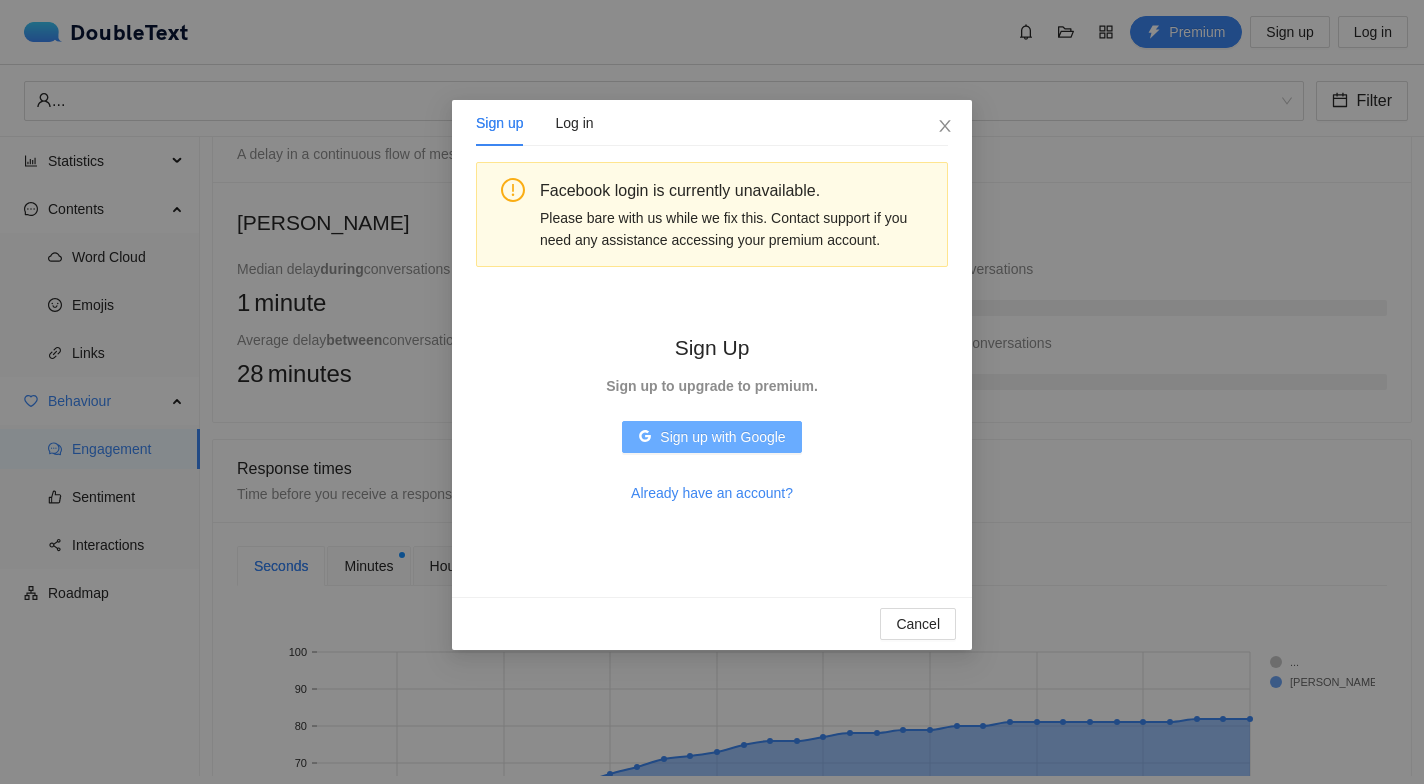 click on "Sign up with Google" at bounding box center [711, 437] 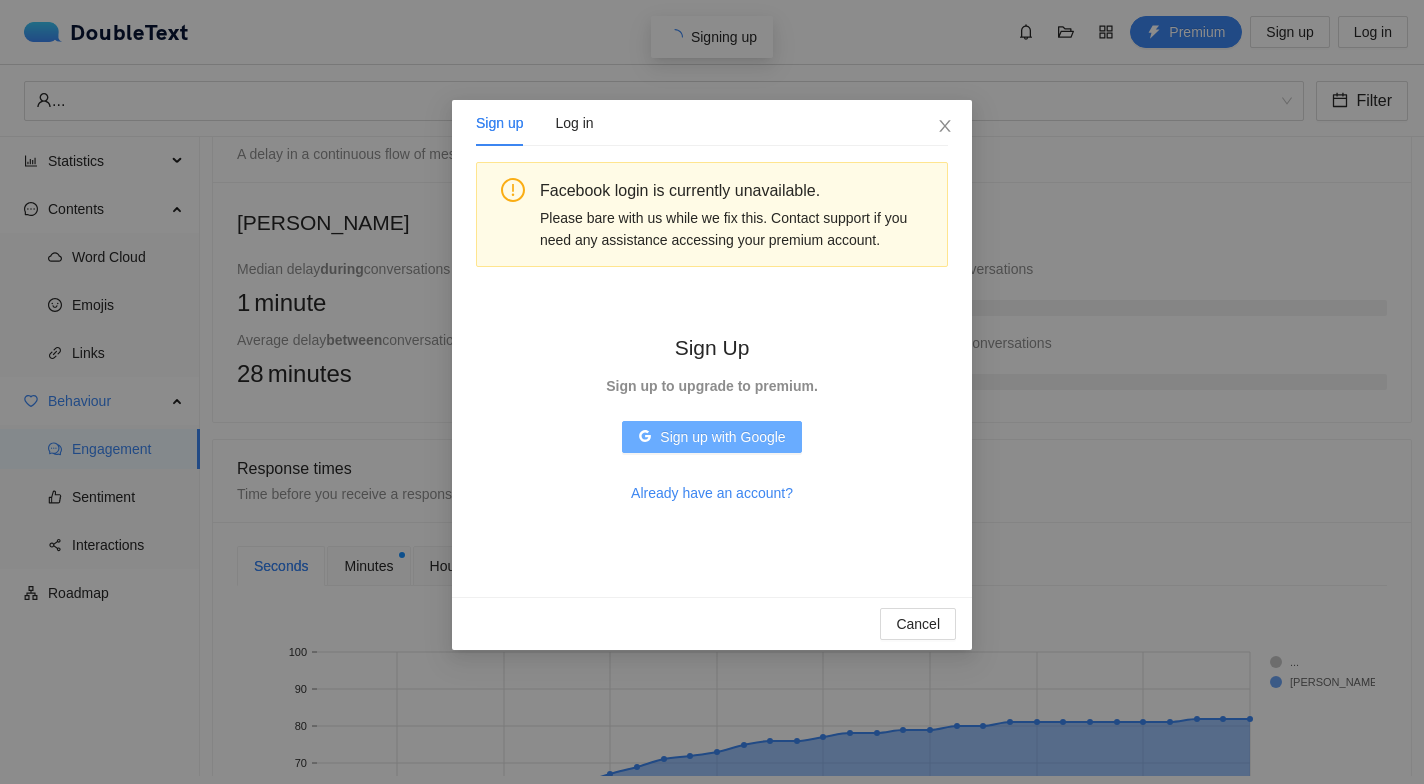 click on "Sign up with Google" at bounding box center (722, 437) 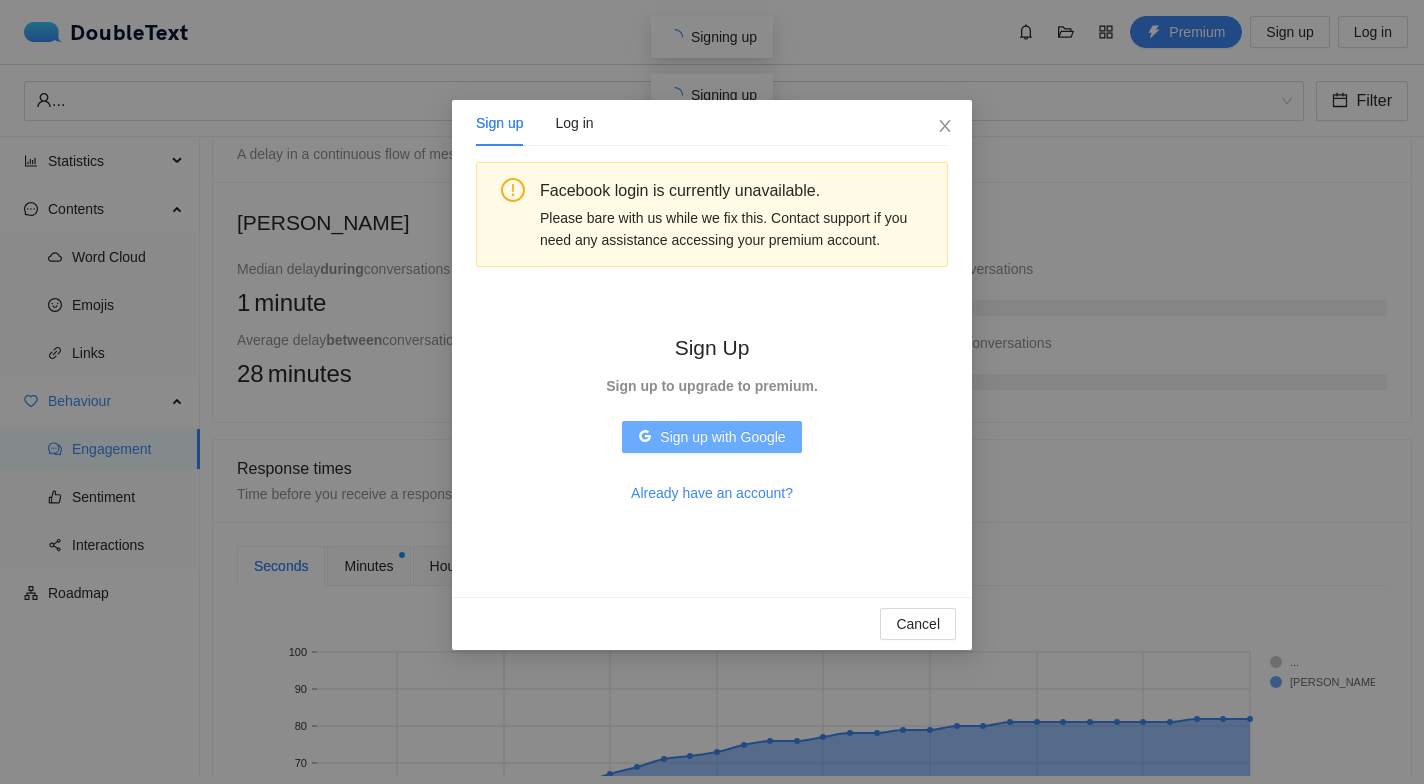 type 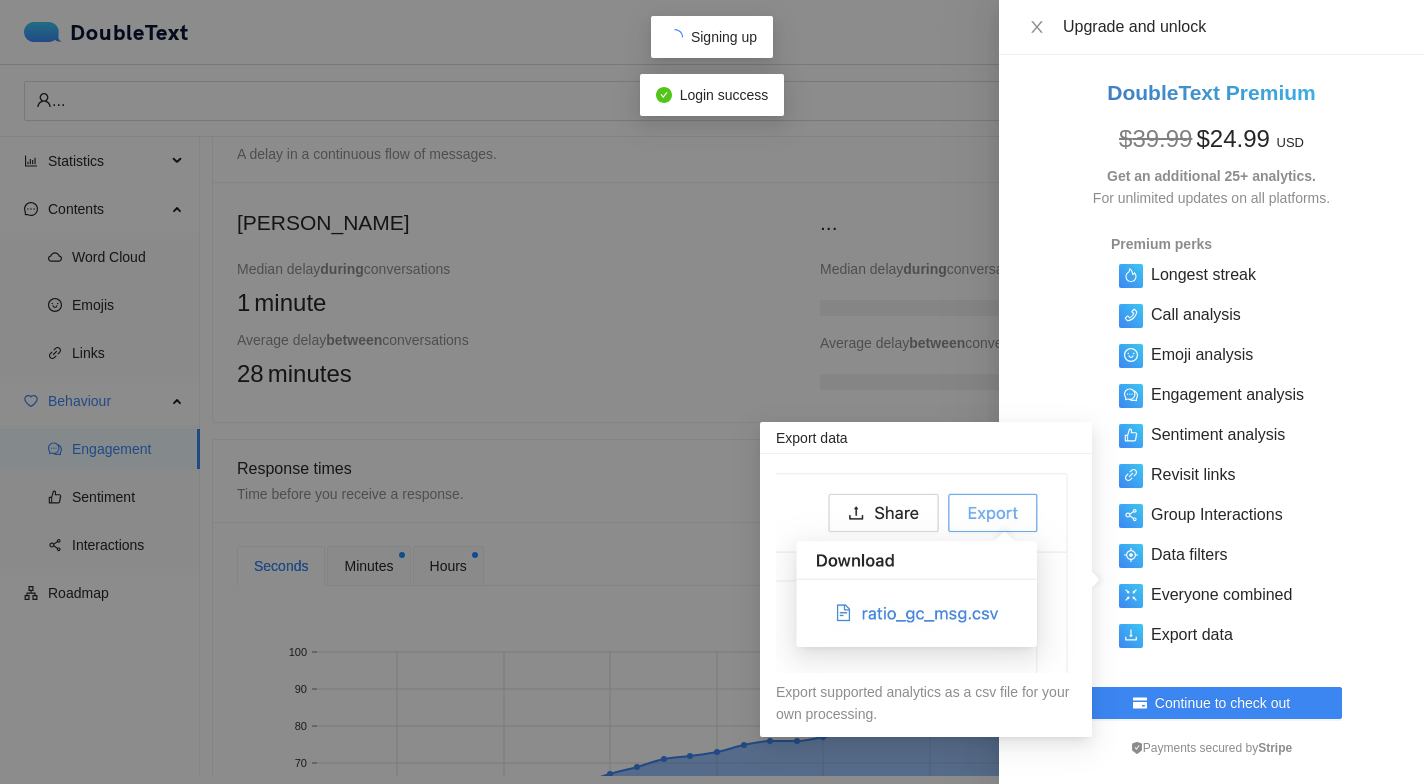 scroll, scrollTop: 0, scrollLeft: 0, axis: both 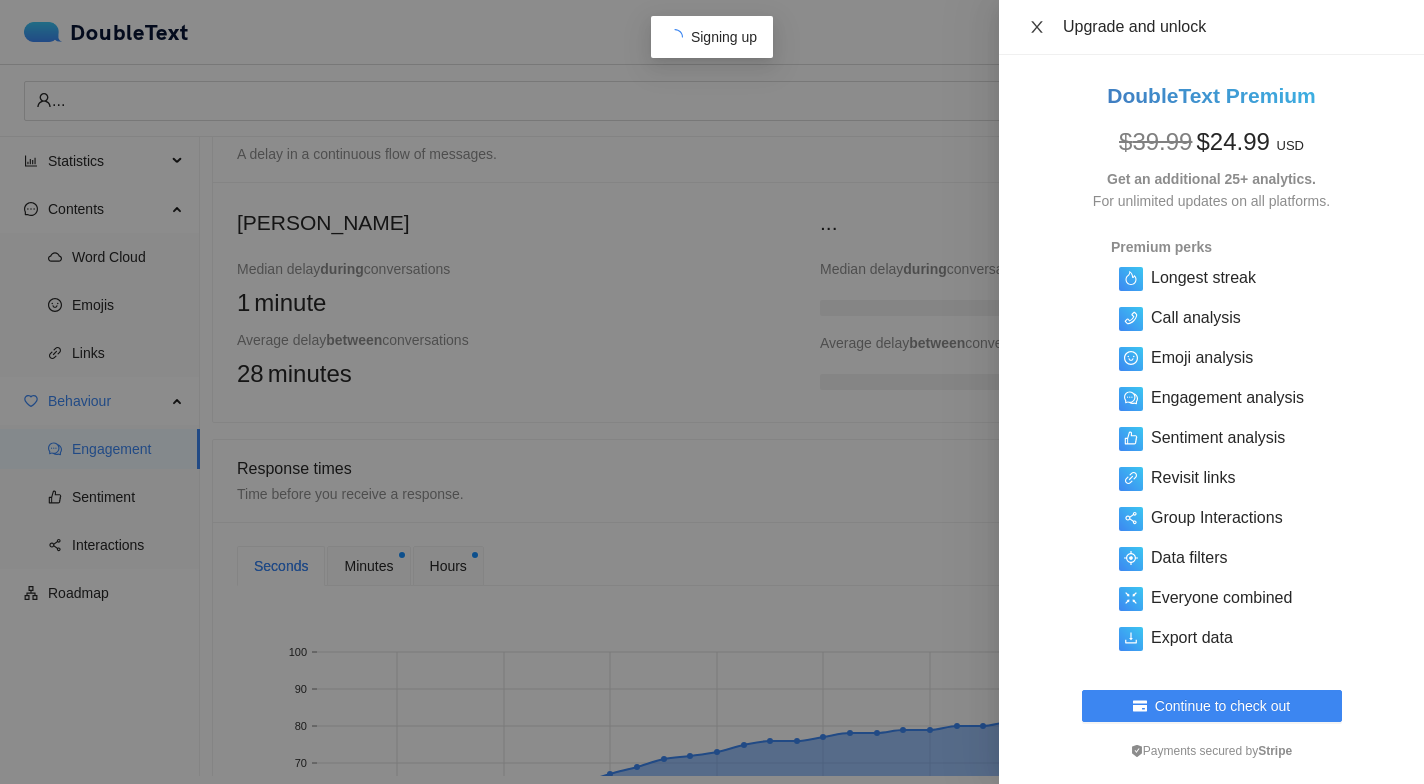 click 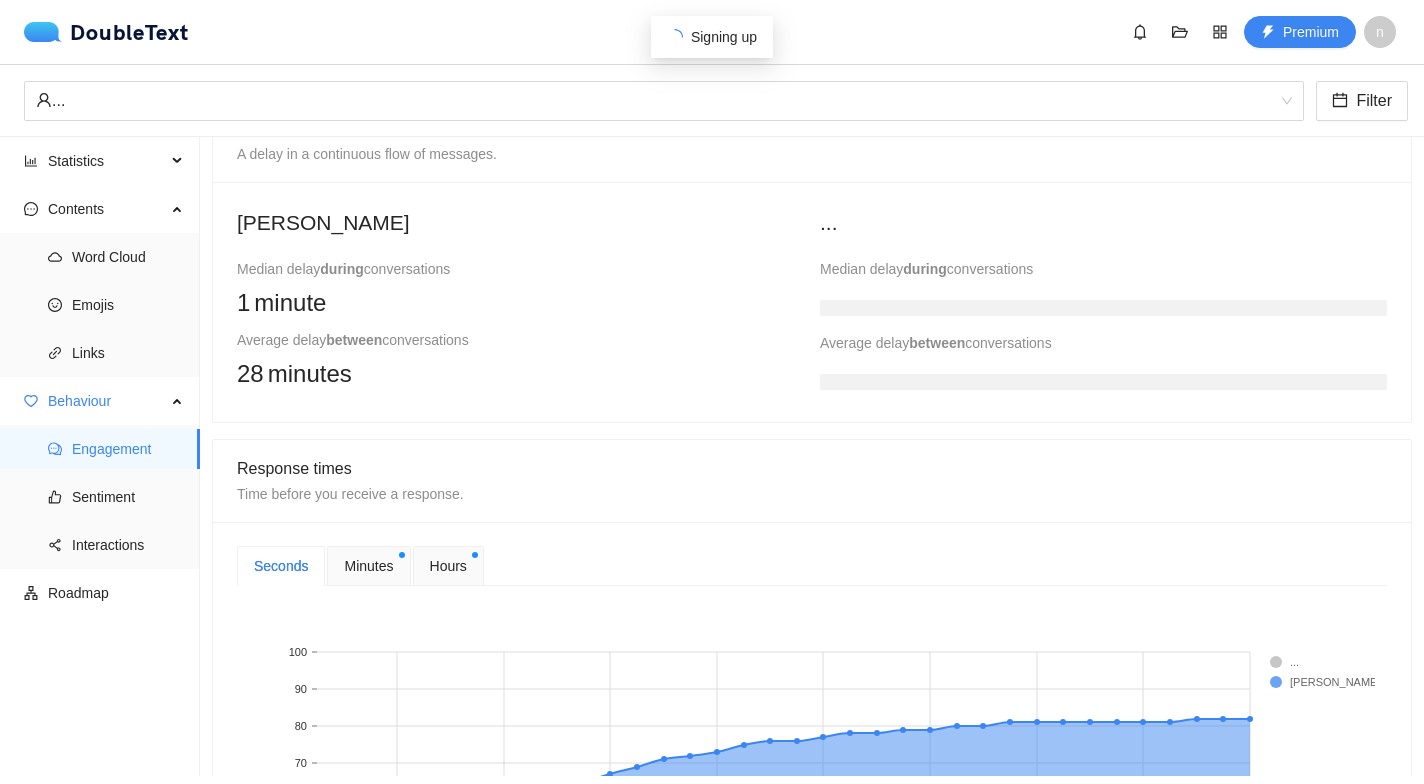 click on "n" at bounding box center [1380, 32] 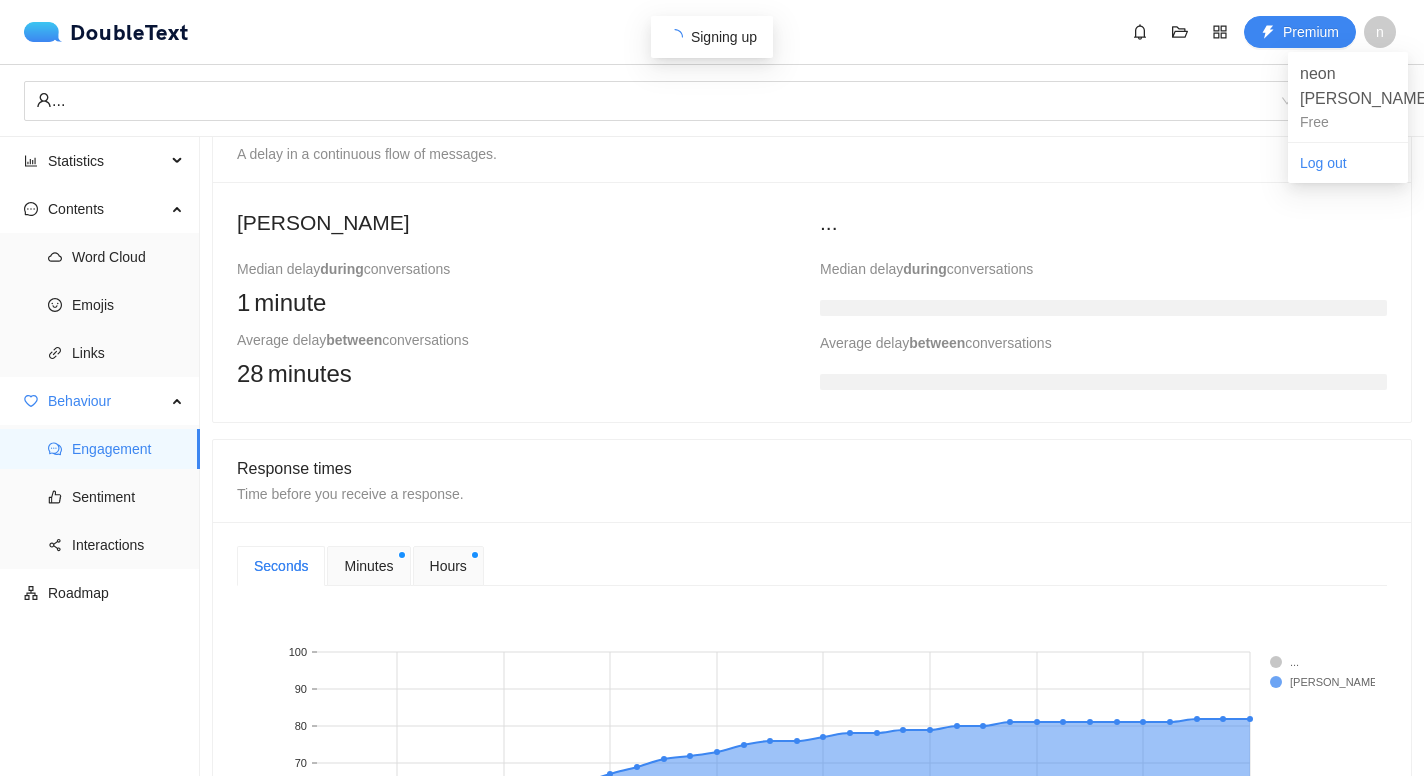 click on "n" at bounding box center [1380, 32] 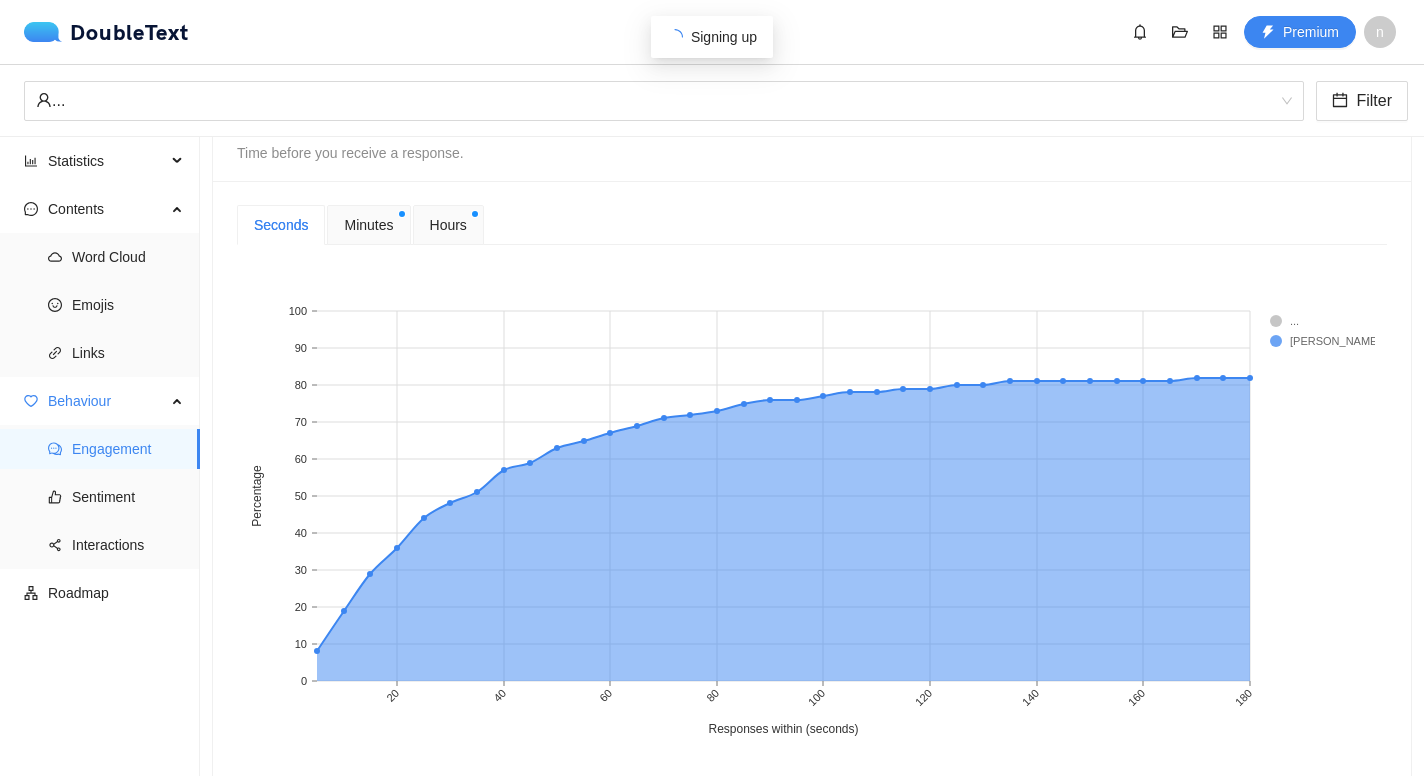 scroll, scrollTop: 798, scrollLeft: 0, axis: vertical 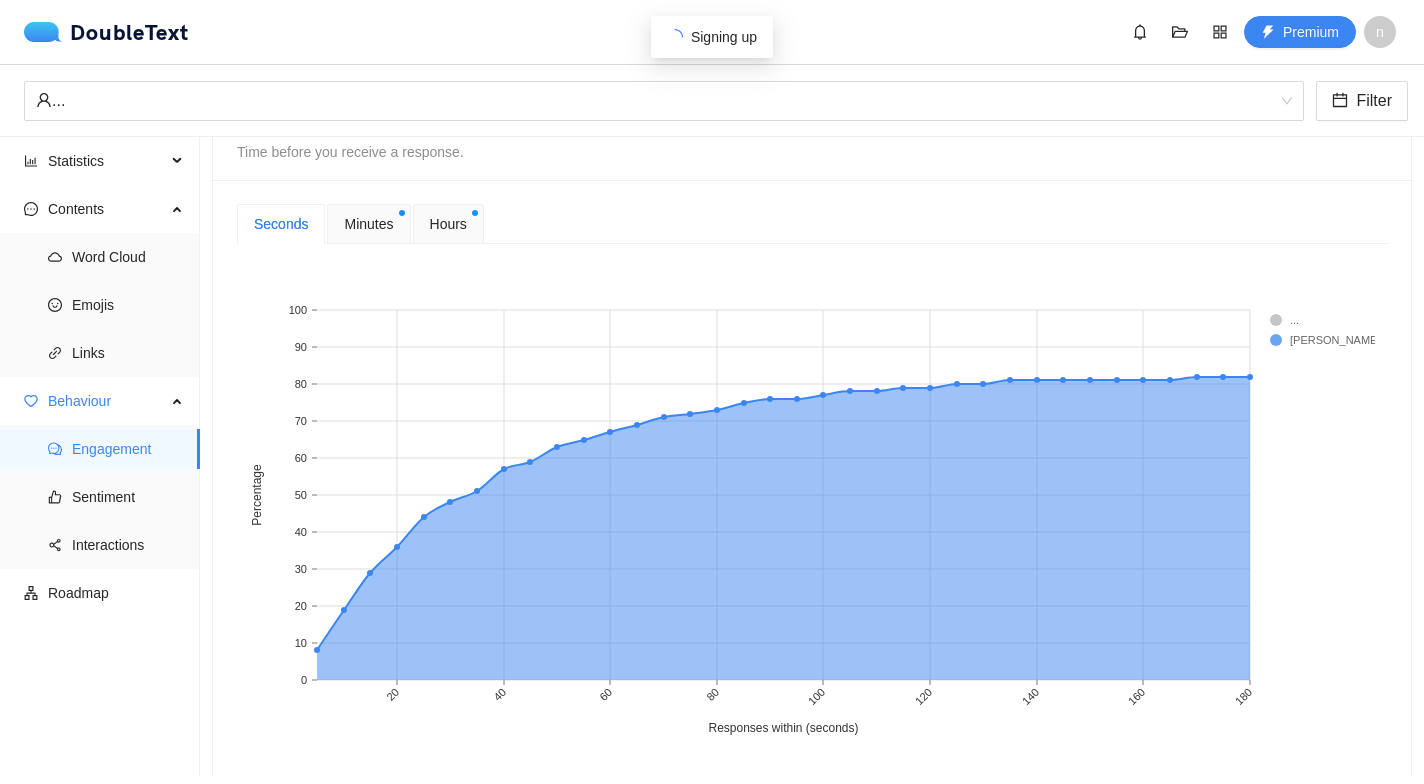 click on "Minutes" at bounding box center [368, 224] 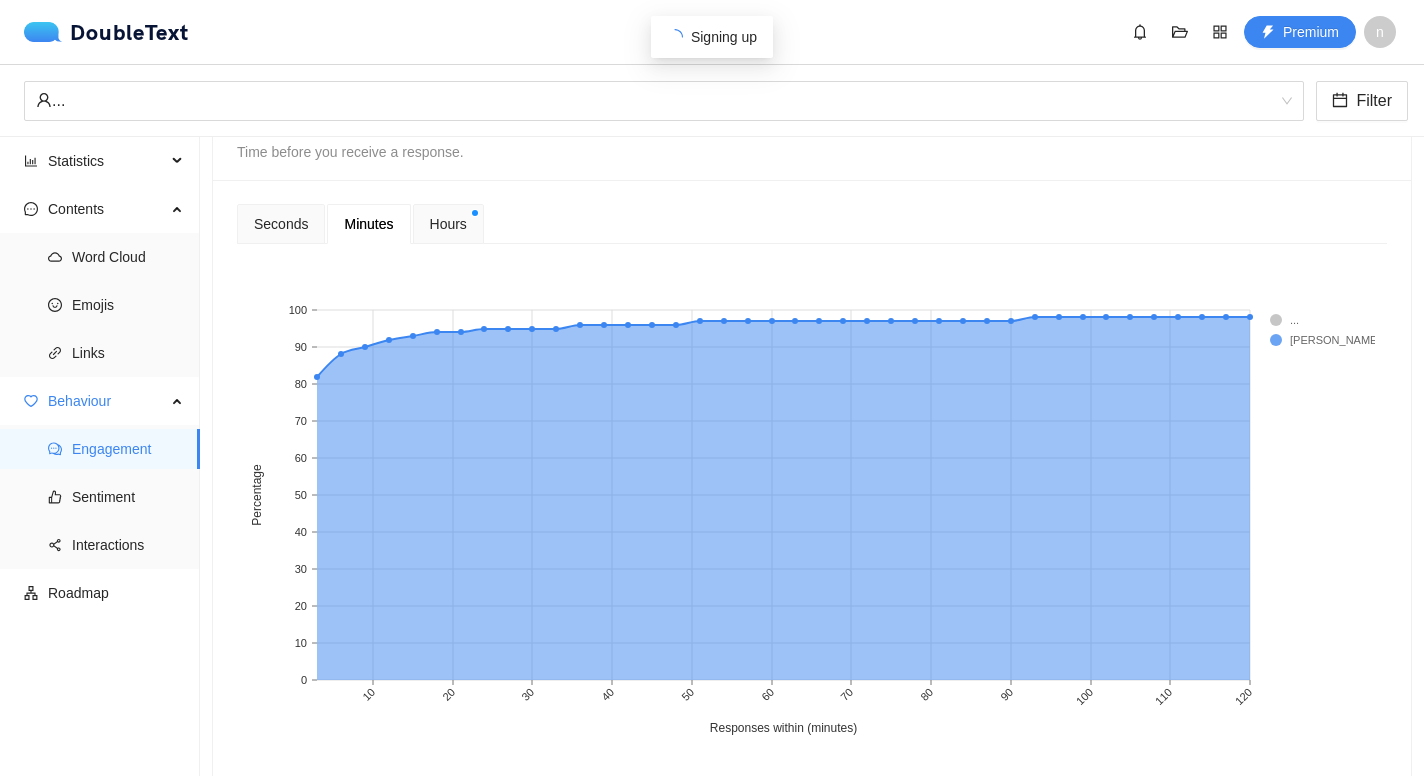 click on "Hours" at bounding box center (448, 224) 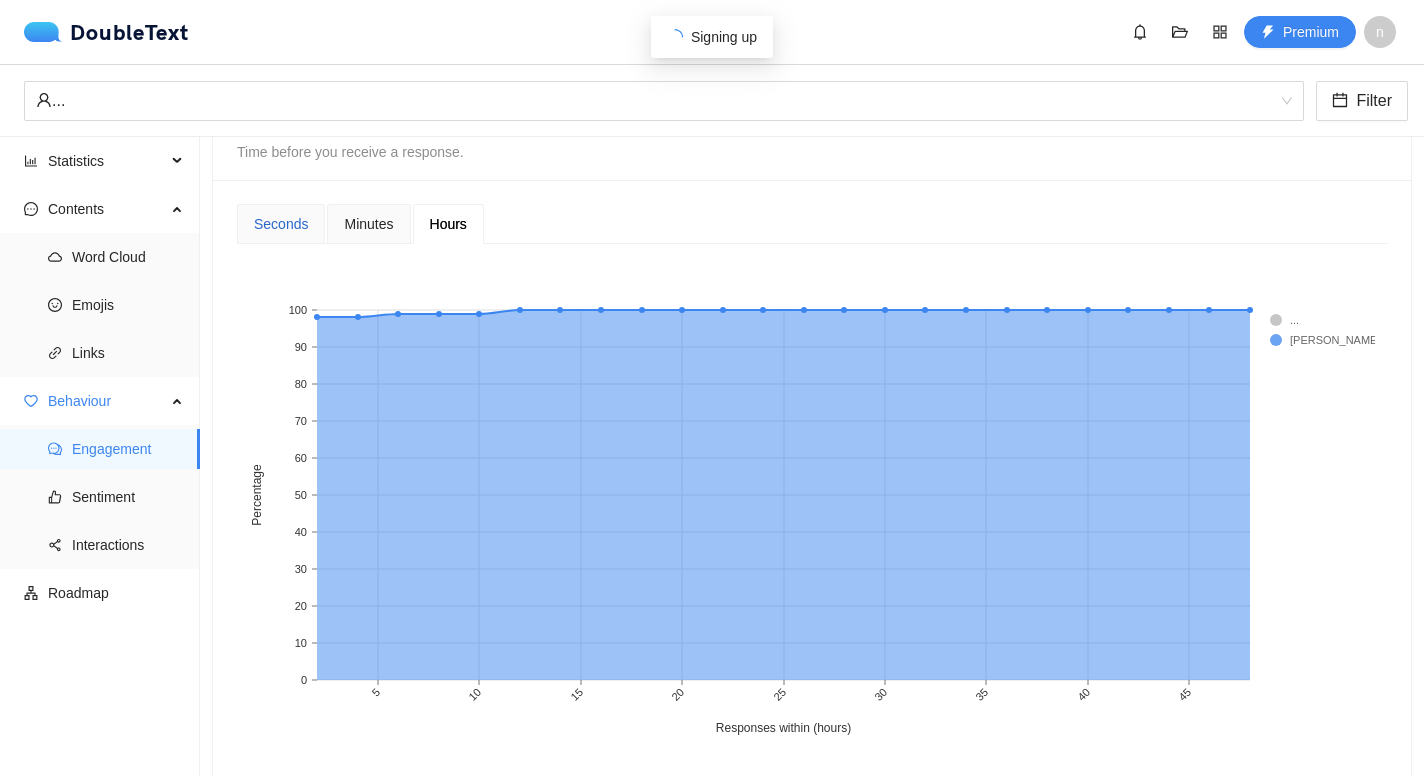 click on "Seconds" at bounding box center [281, 224] 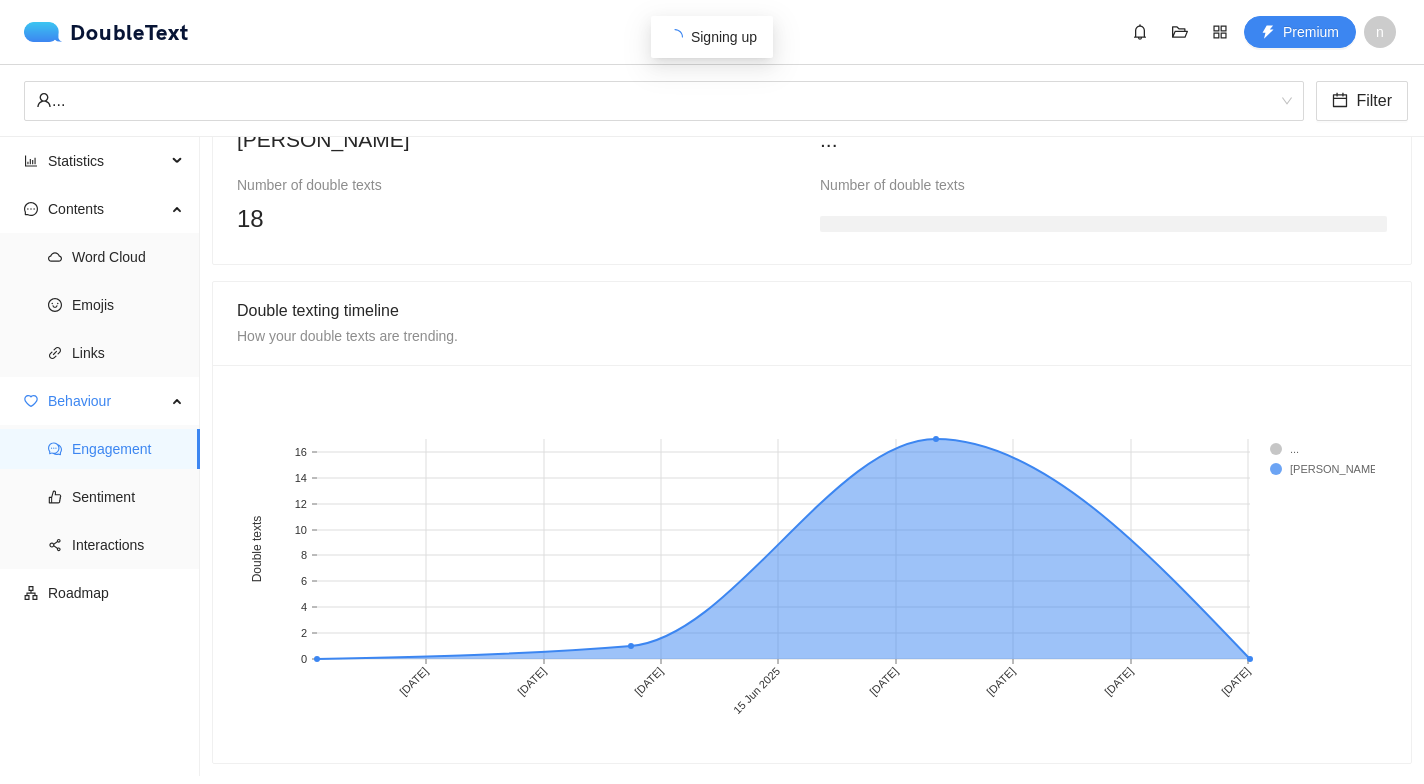 scroll, scrollTop: 1596, scrollLeft: 0, axis: vertical 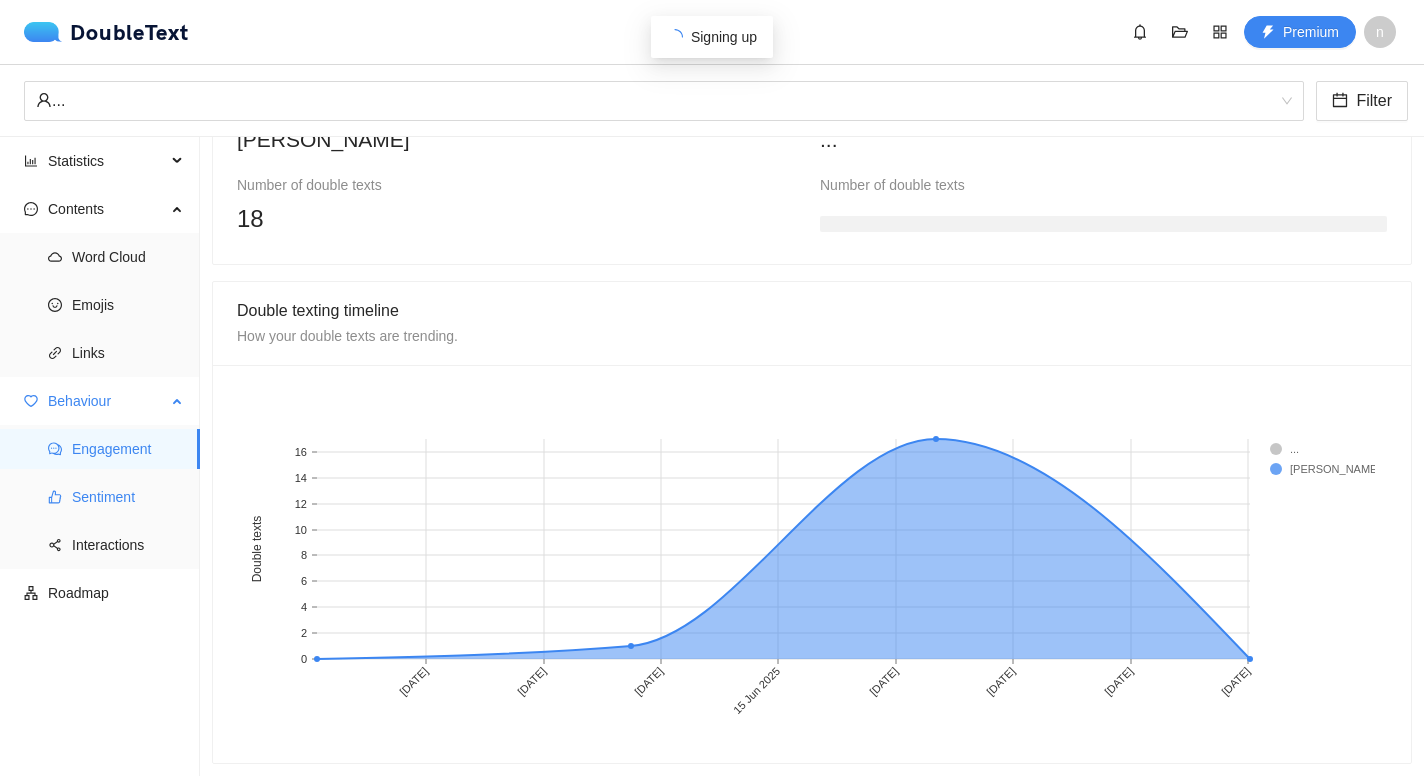 click on "Sentiment" at bounding box center [128, 497] 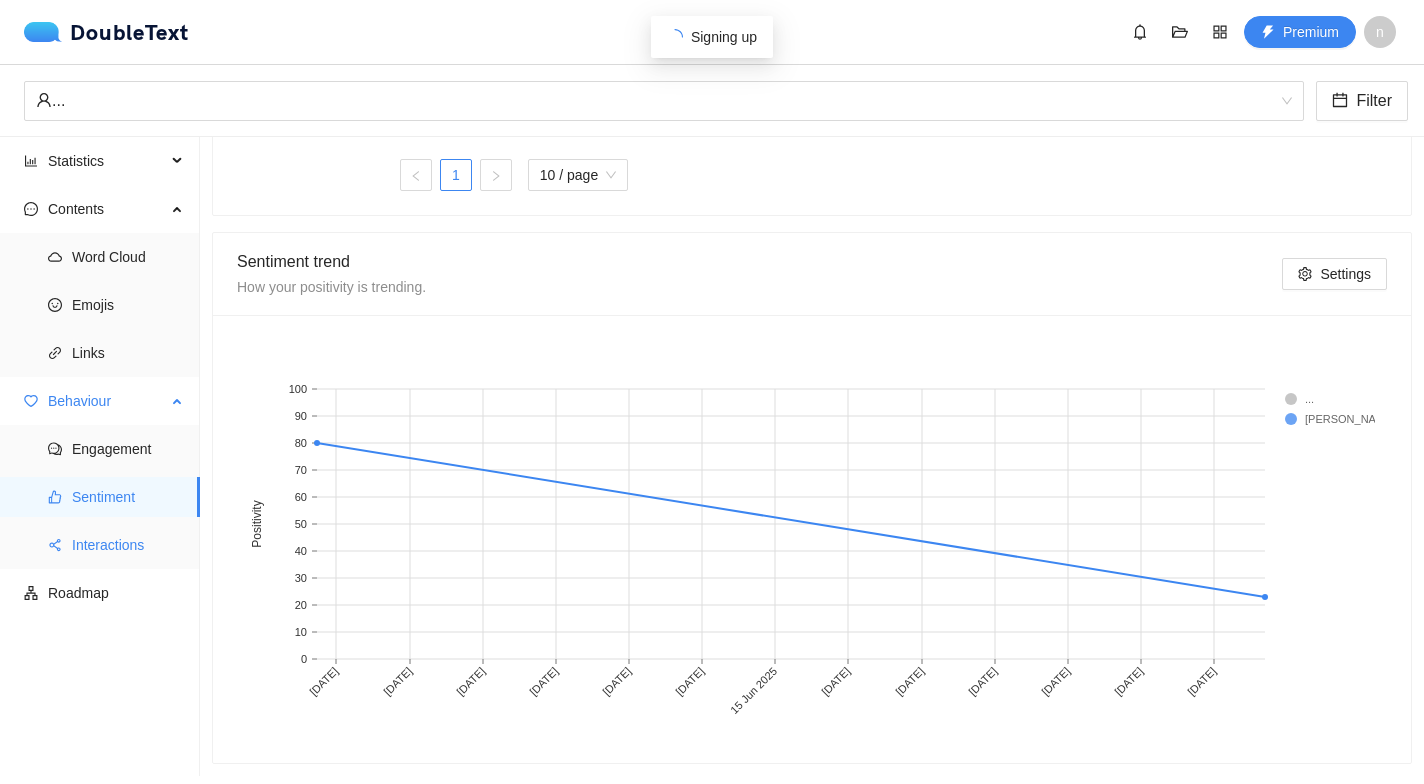scroll, scrollTop: 1022, scrollLeft: 0, axis: vertical 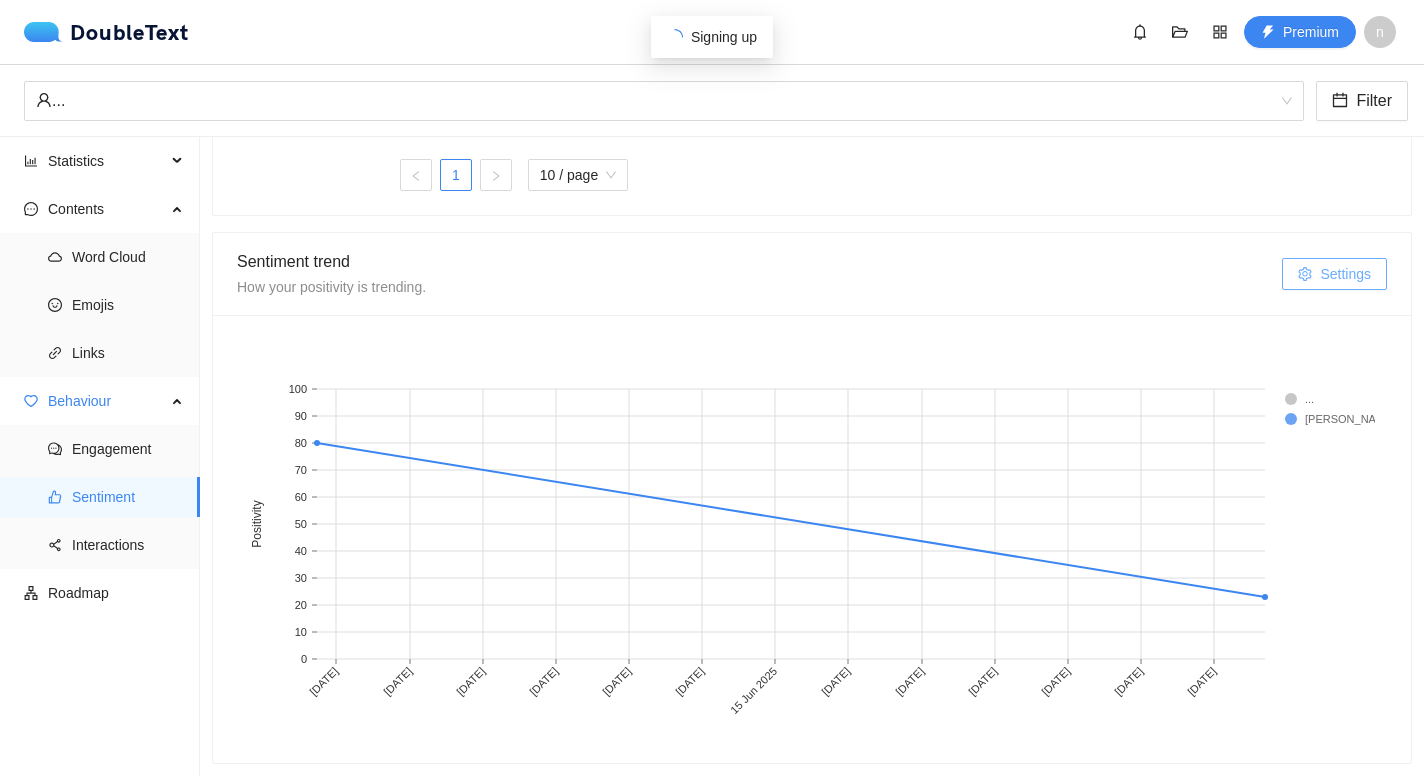 click on "Settings" at bounding box center [1345, 274] 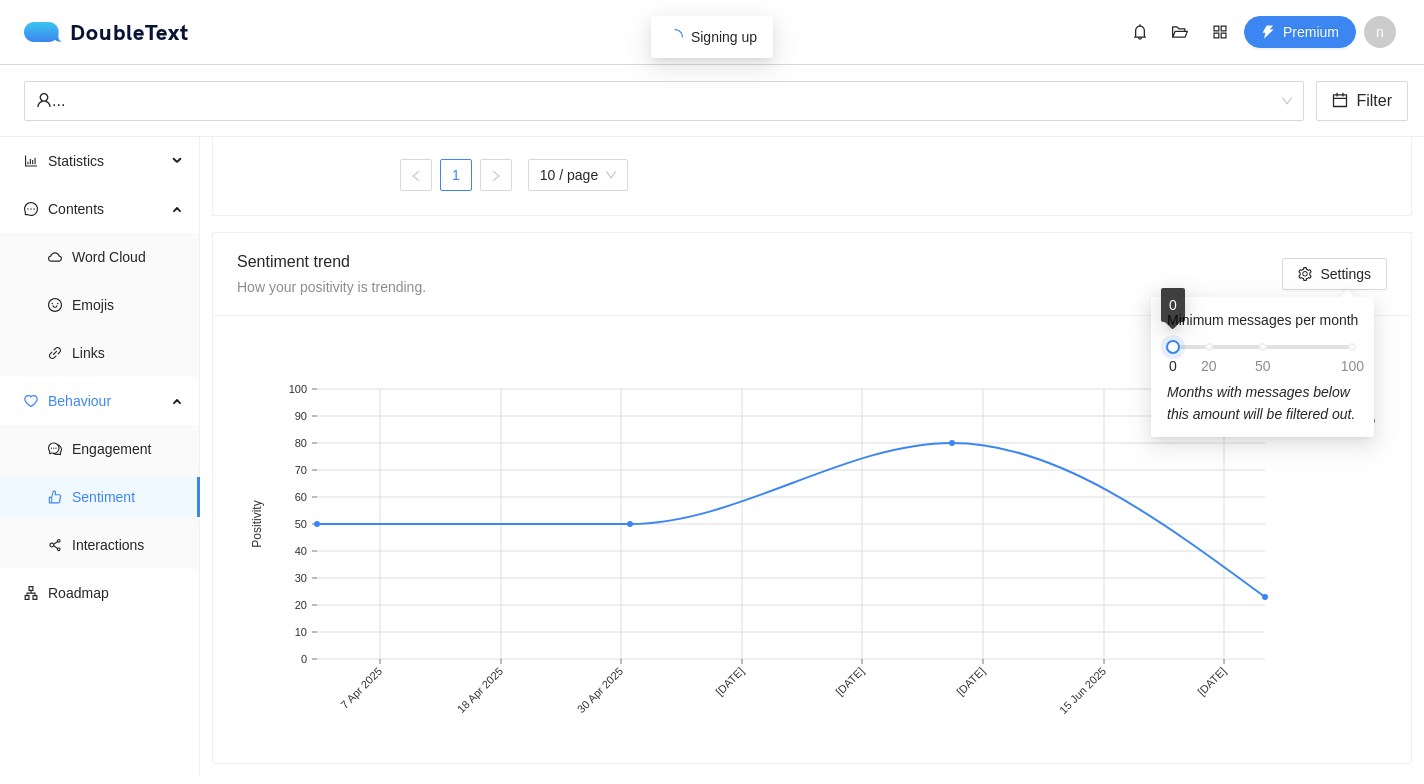drag, startPoint x: 1206, startPoint y: 347, endPoint x: 1166, endPoint y: 356, distance: 41 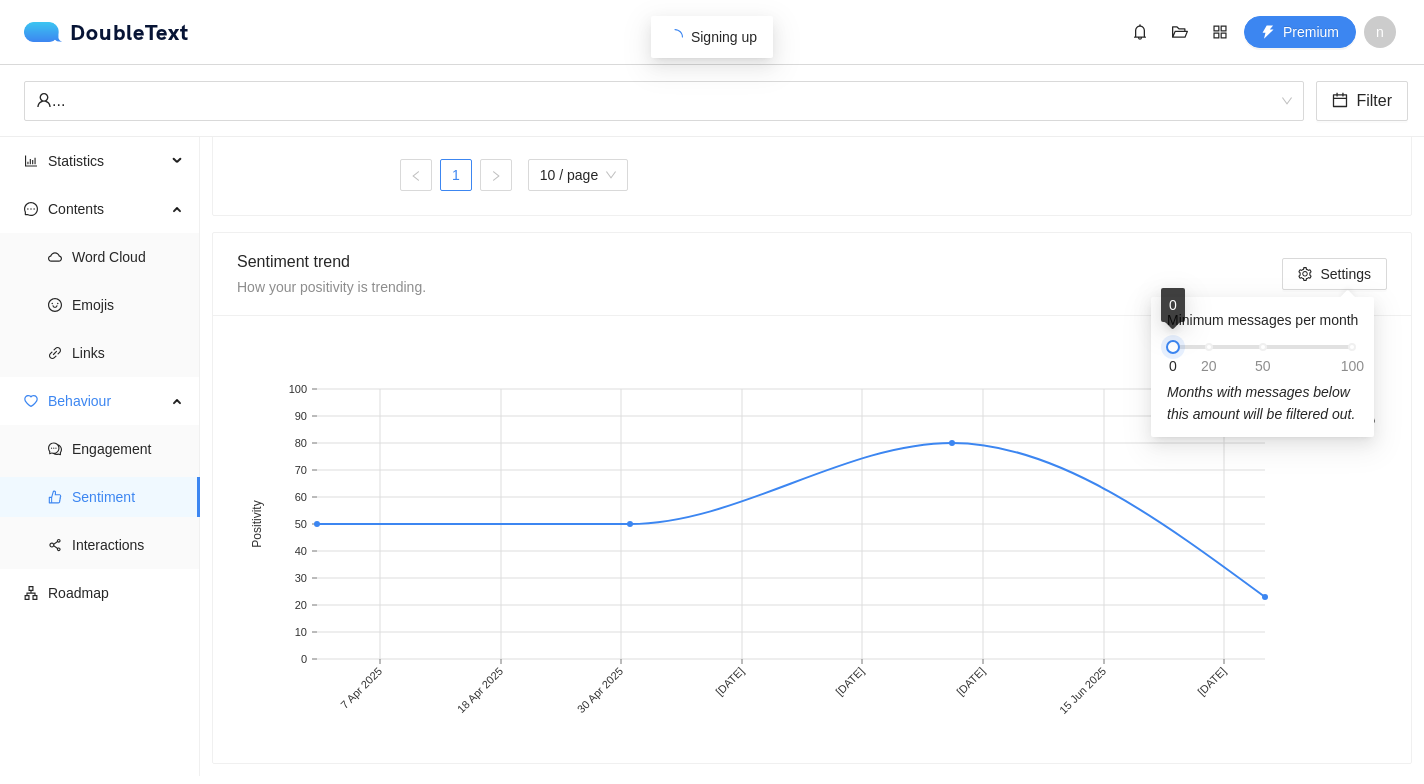 click at bounding box center (1173, 347) 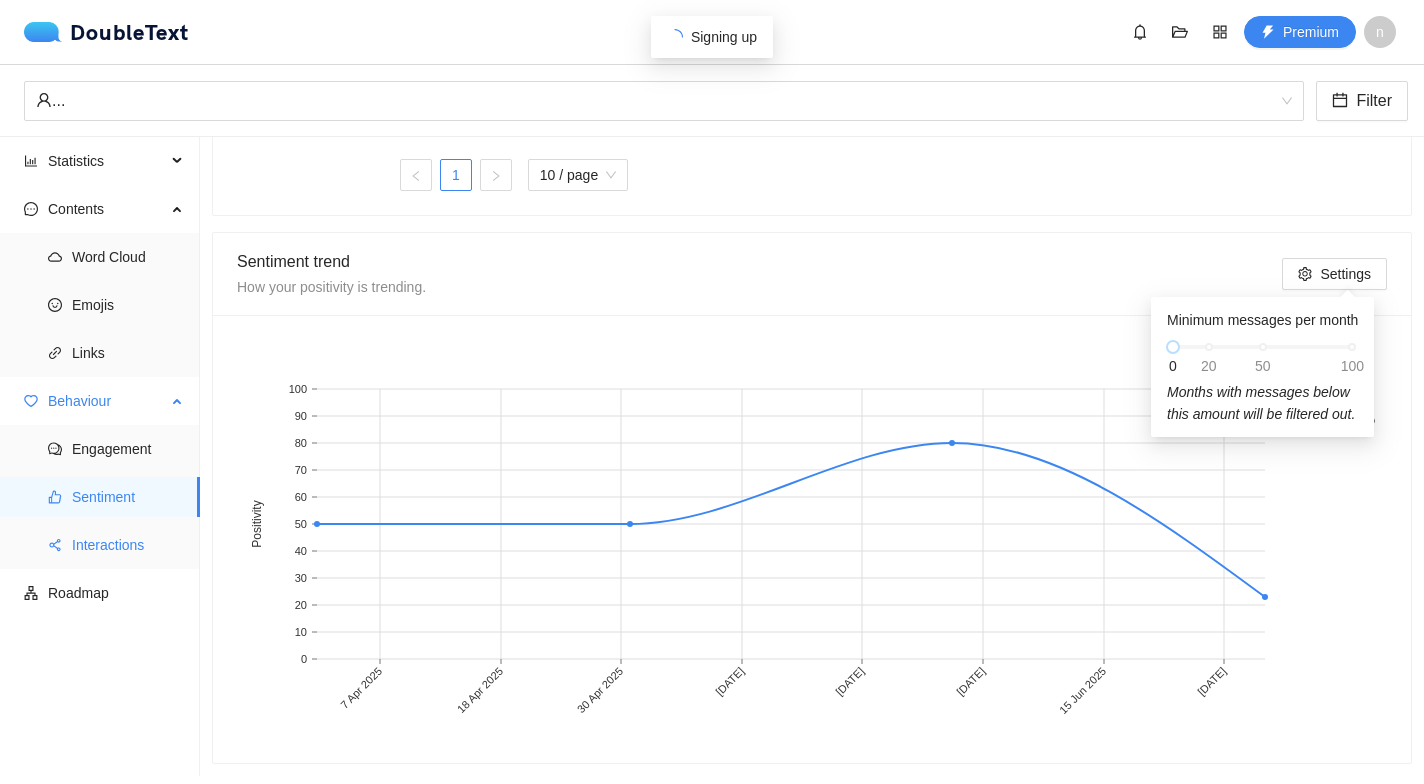 click on "Interactions" at bounding box center (100, 545) 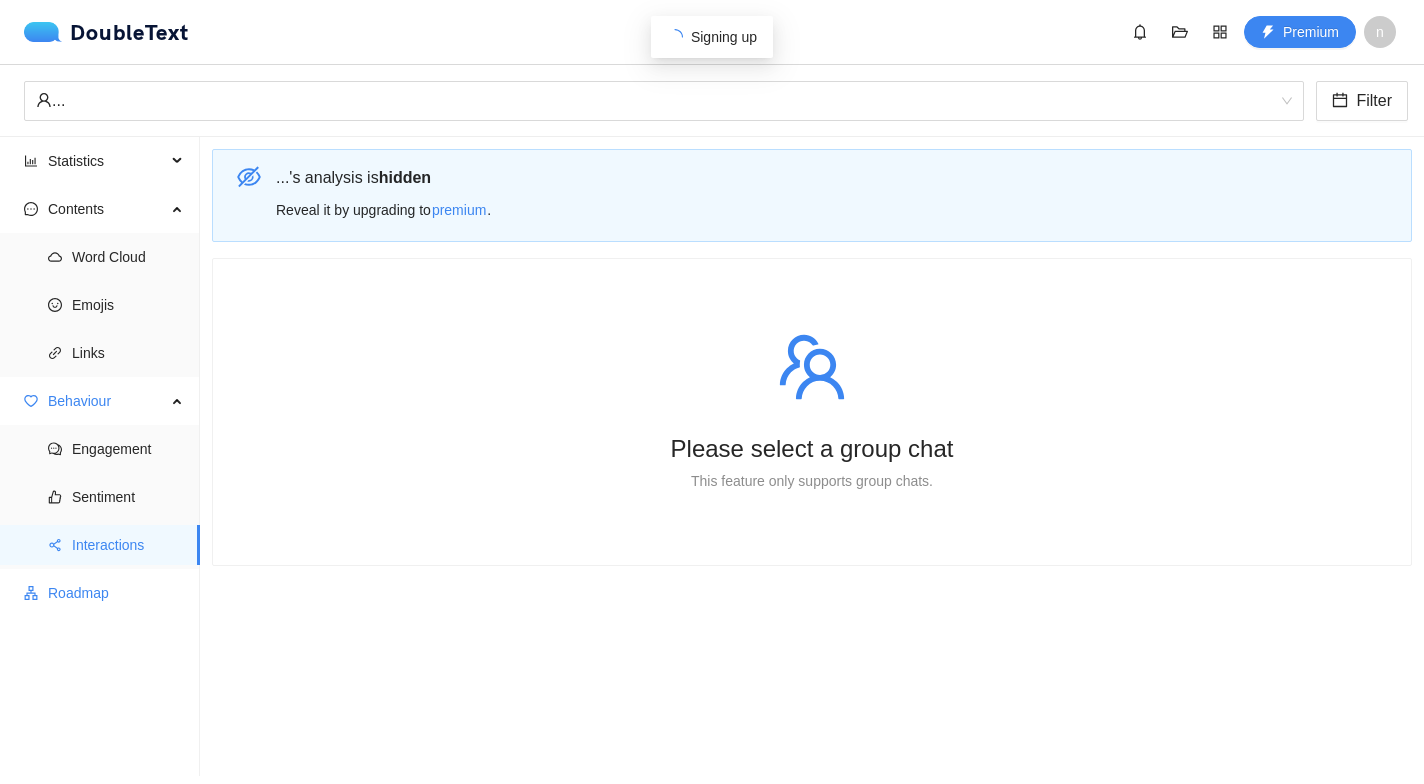 click on "Roadmap" at bounding box center [116, 593] 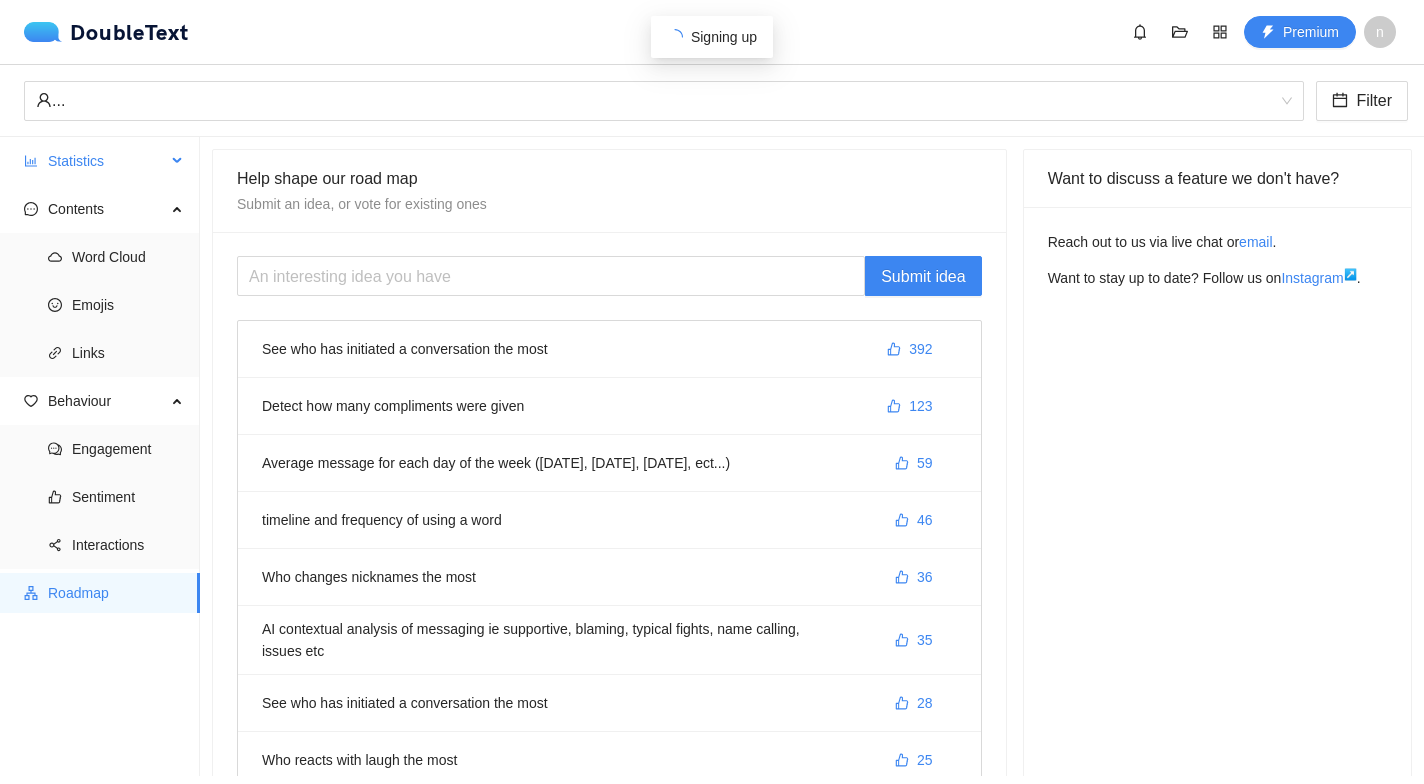 click on "Statistics" at bounding box center [107, 161] 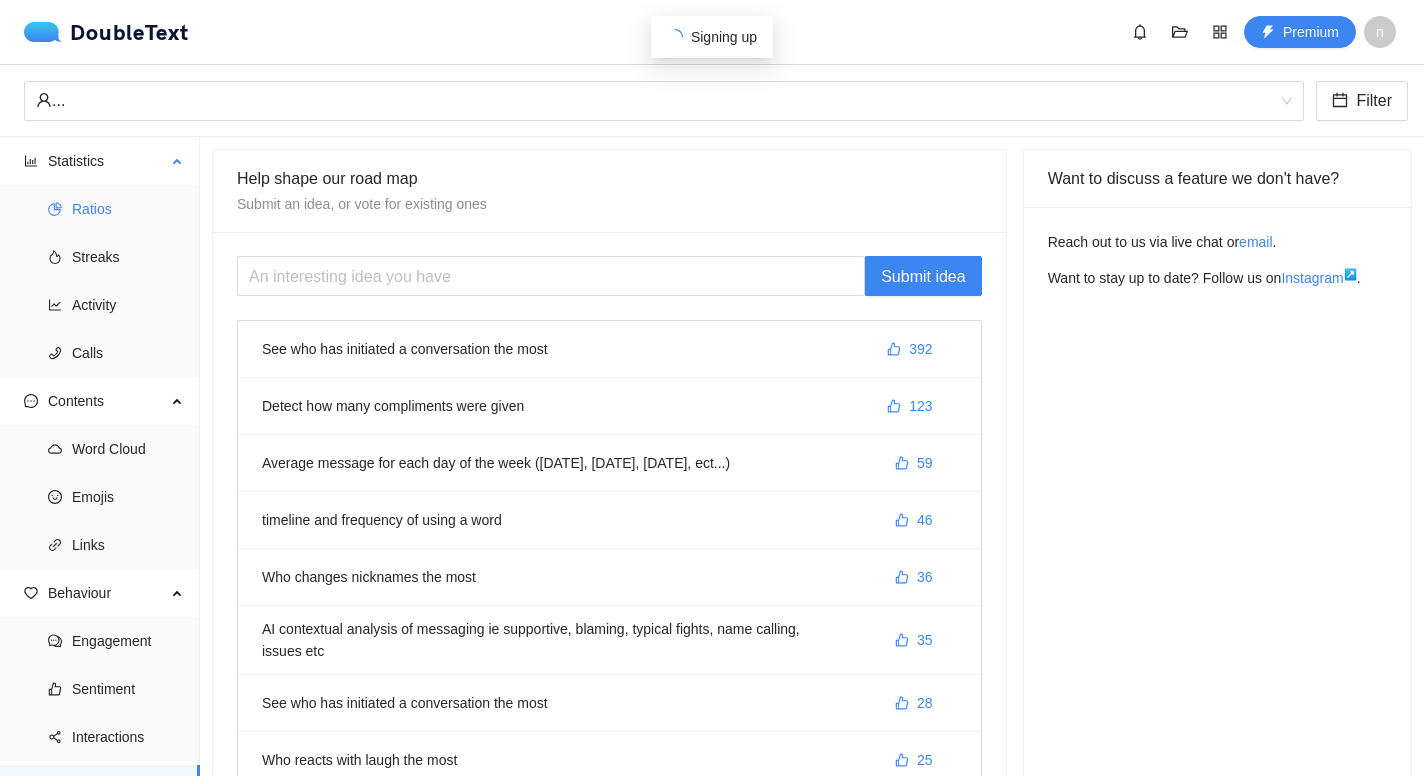 click on "Ratios" at bounding box center (128, 209) 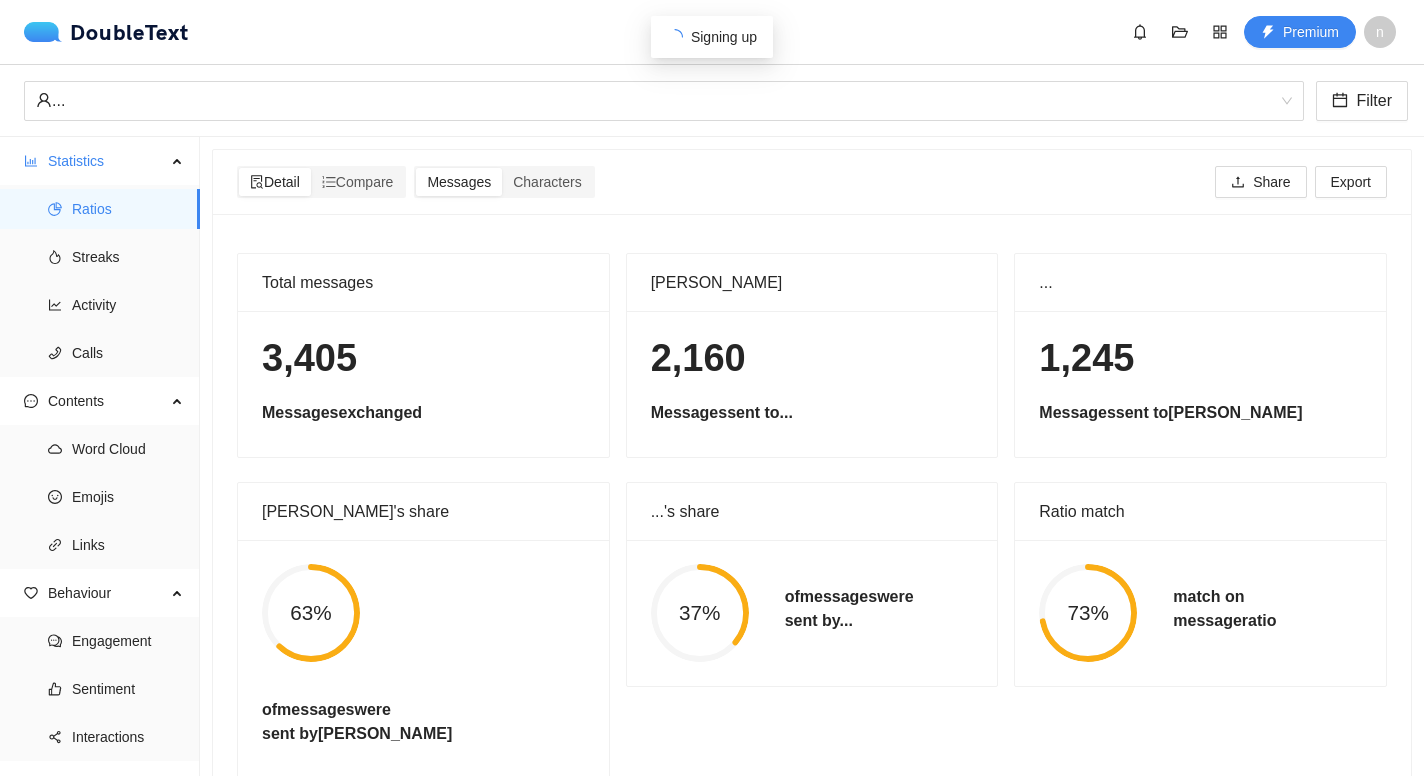 click on "Detail  Compare Messages Characters Share Export" at bounding box center [812, 182] 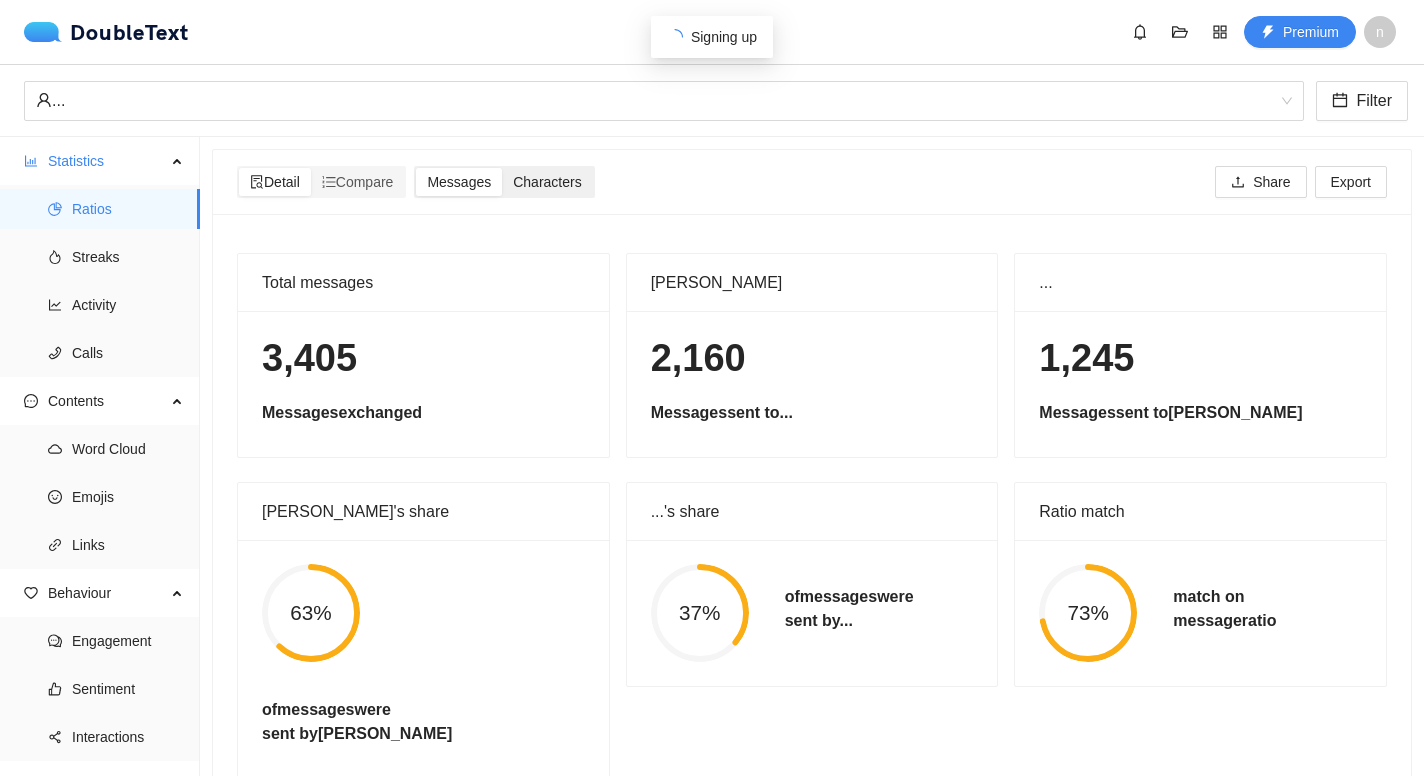 click on "Characters" at bounding box center (547, 182) 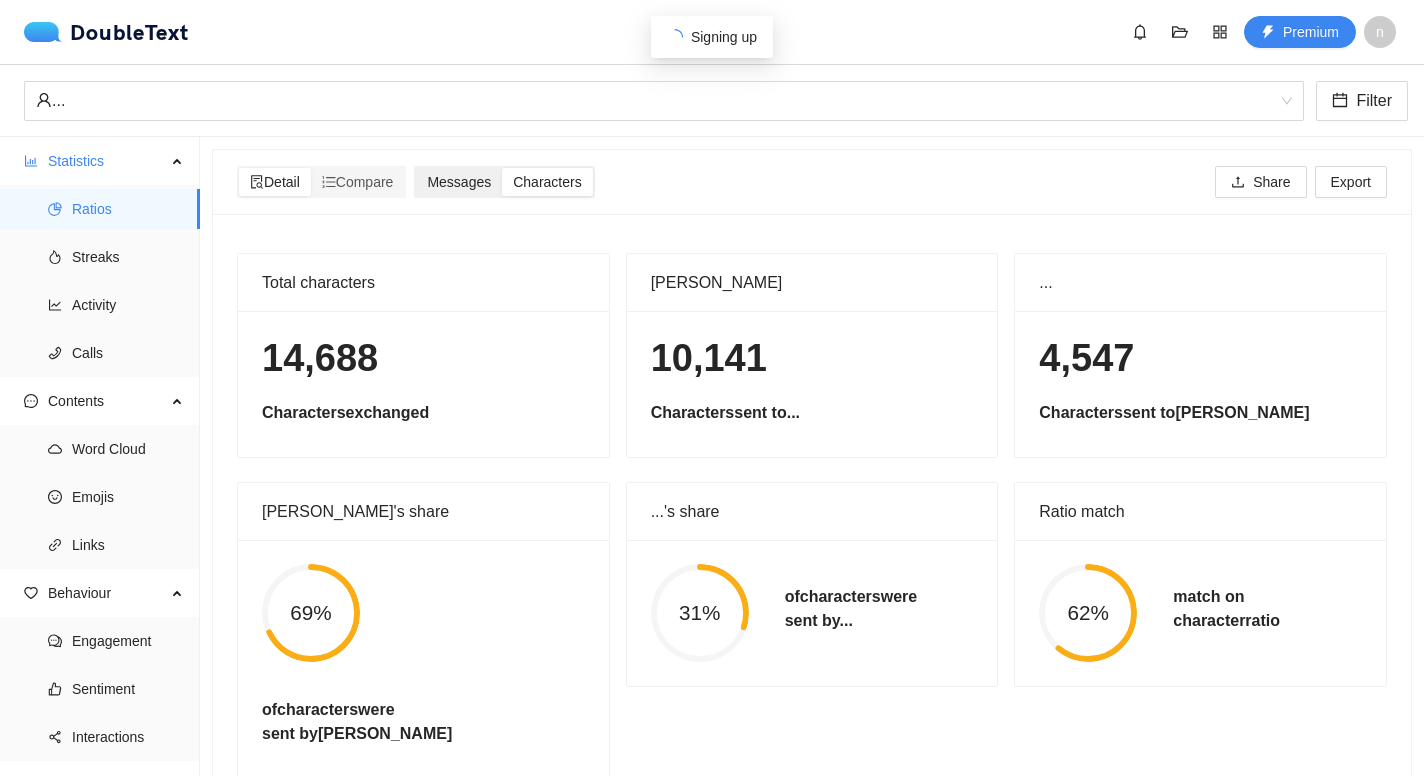 click on "Messages" at bounding box center (459, 182) 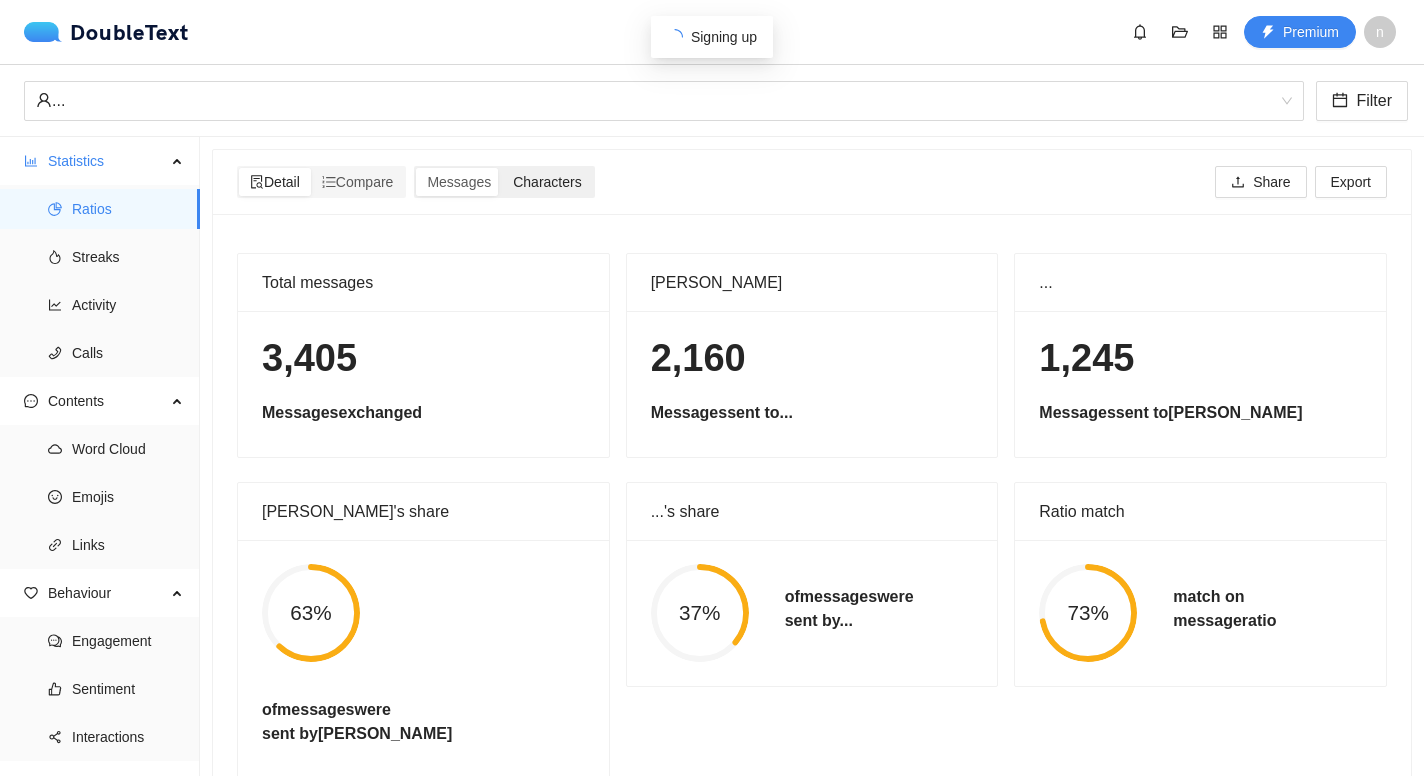 click on "Characters" at bounding box center [547, 182] 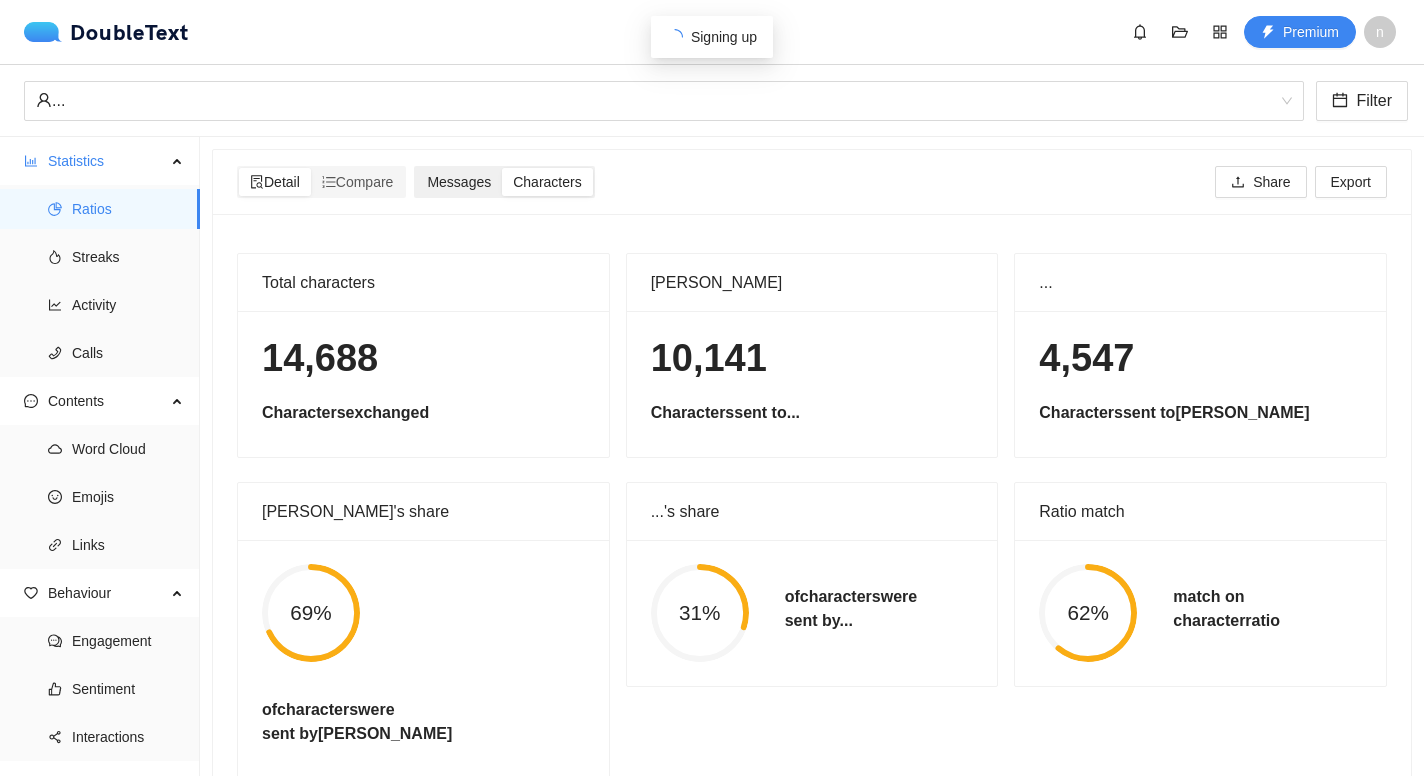 drag, startPoint x: 475, startPoint y: 182, endPoint x: 492, endPoint y: 188, distance: 18.027756 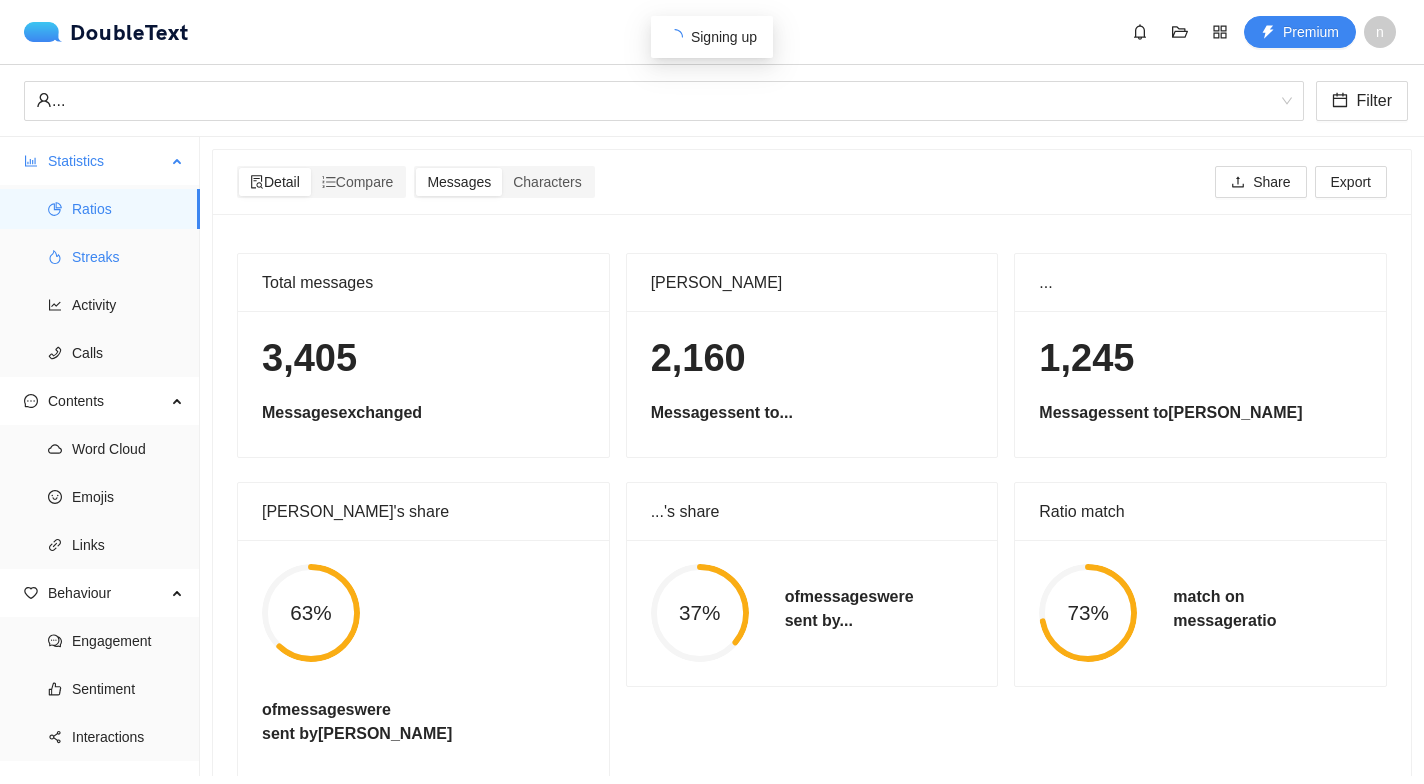 click on "Streaks" at bounding box center [128, 257] 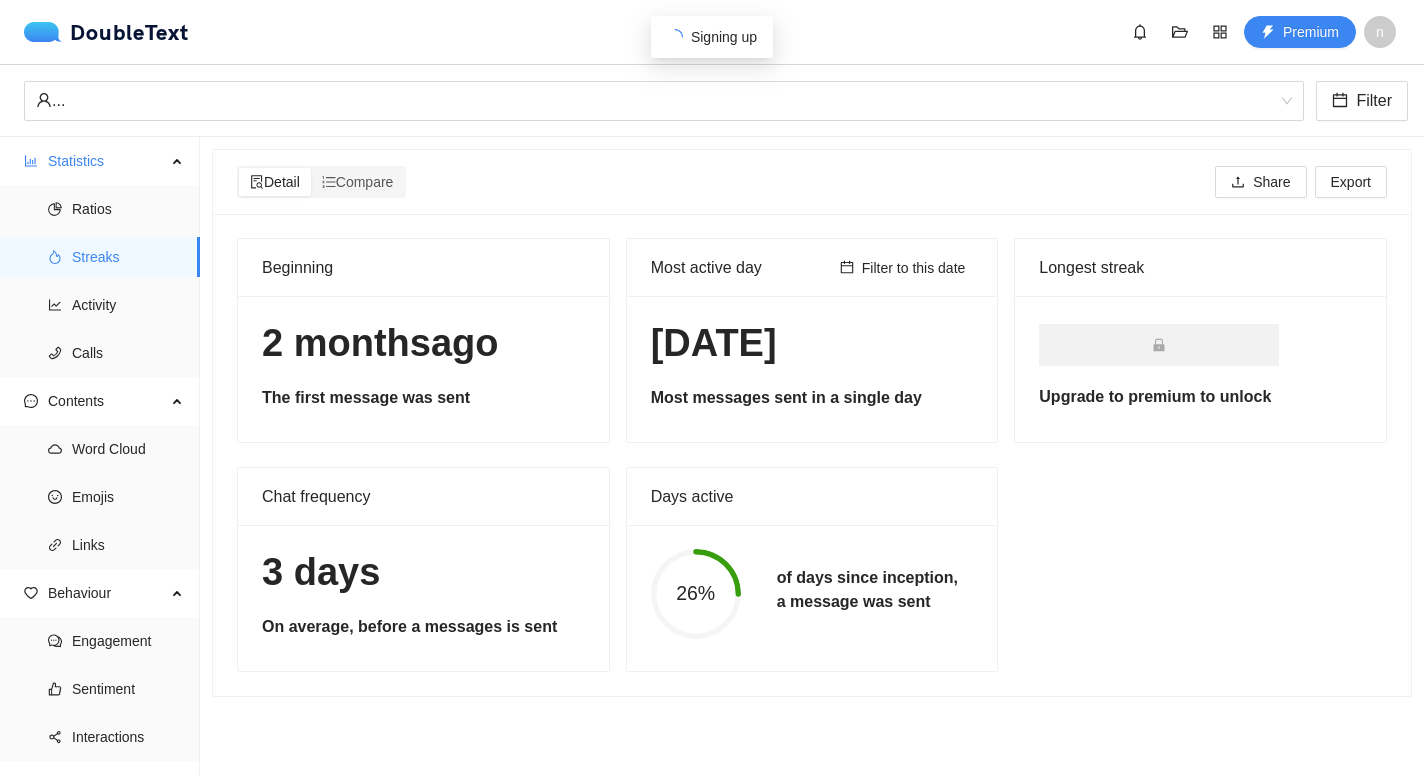drag, startPoint x: 291, startPoint y: 339, endPoint x: 517, endPoint y: 340, distance: 226.00221 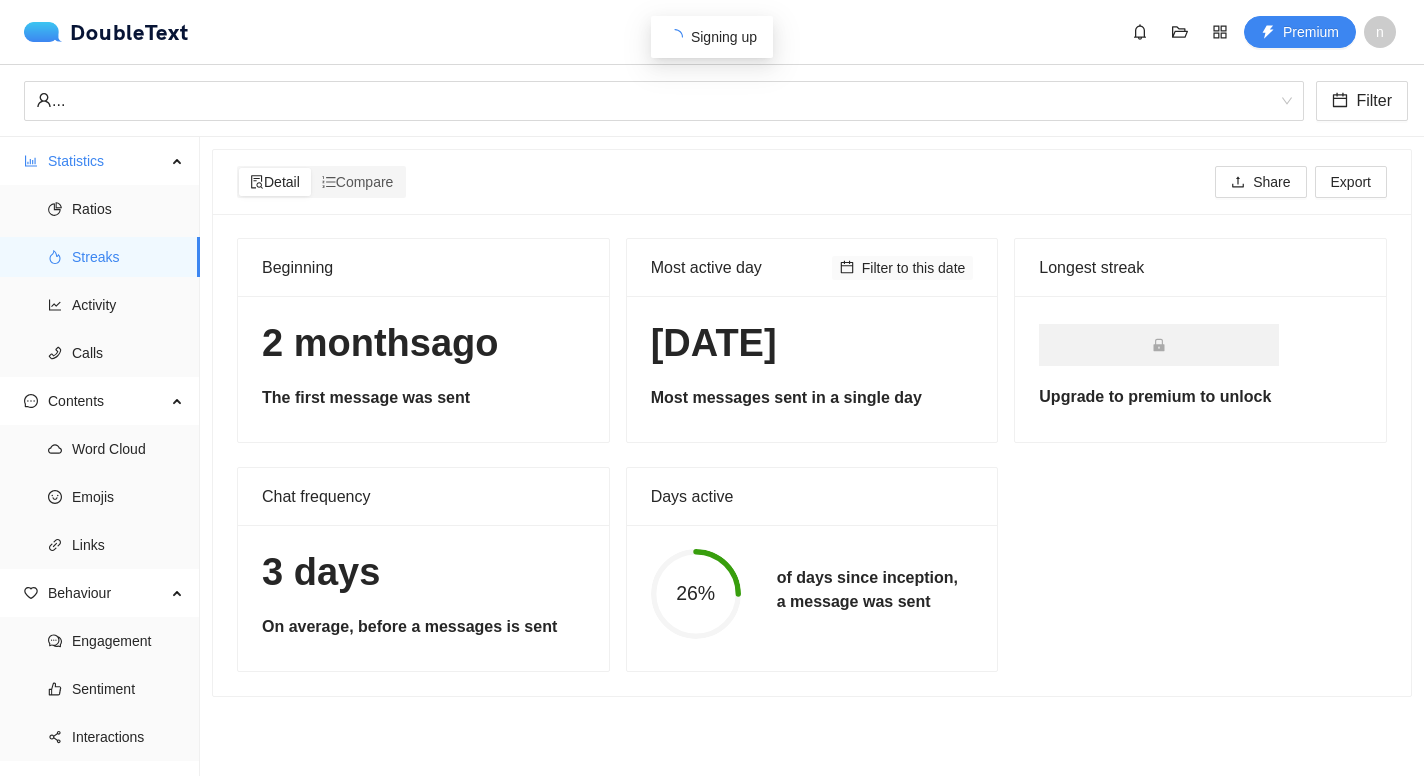 click on "Filter to this date" at bounding box center (914, 268) 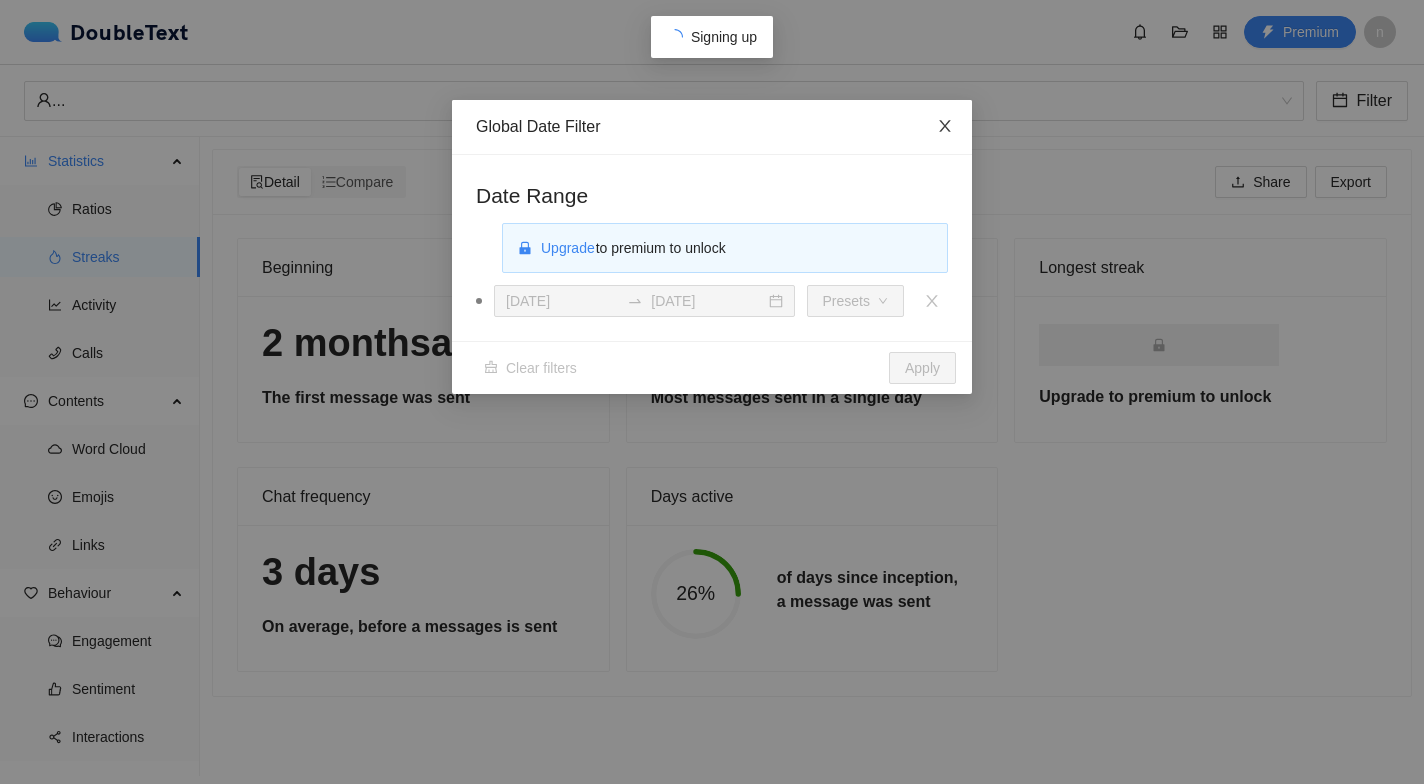 click 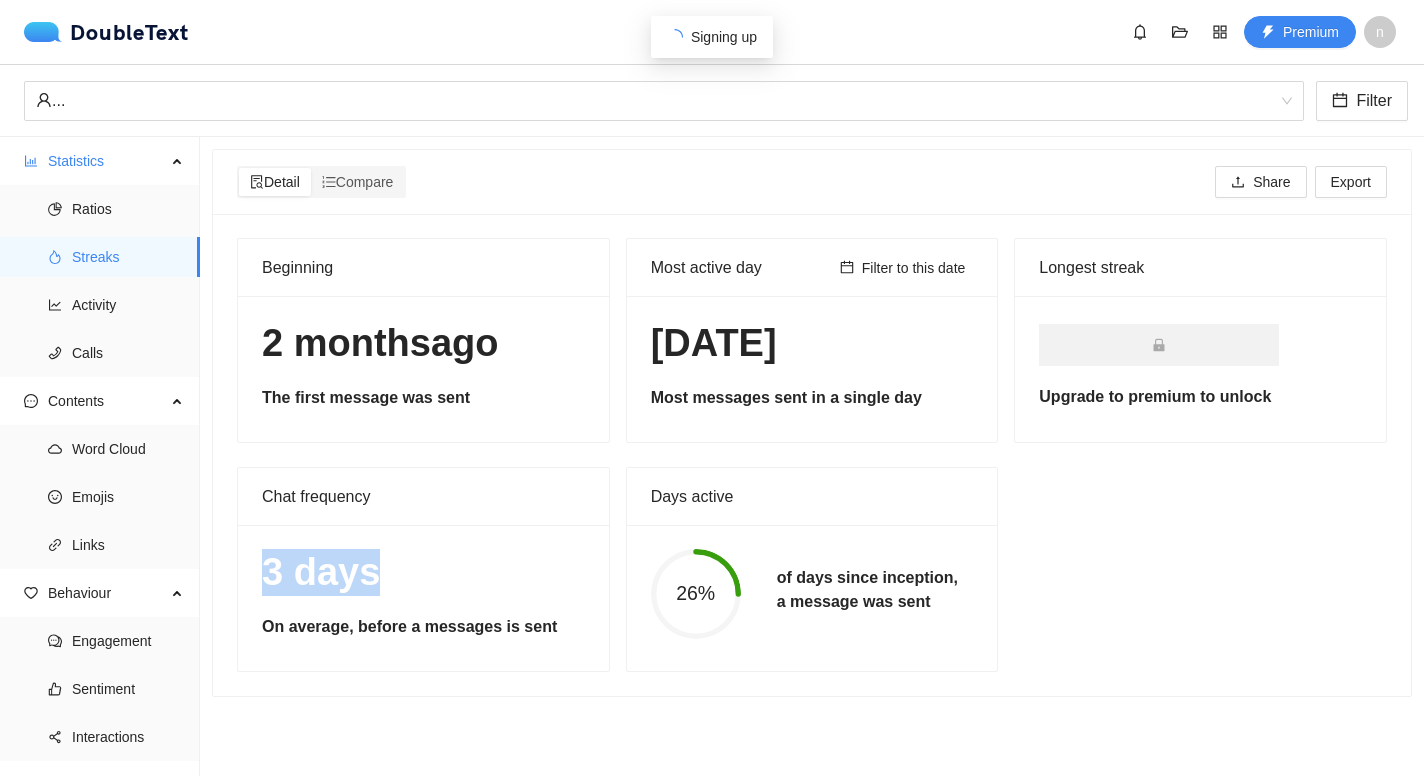 drag, startPoint x: 266, startPoint y: 571, endPoint x: 415, endPoint y: 583, distance: 149.48244 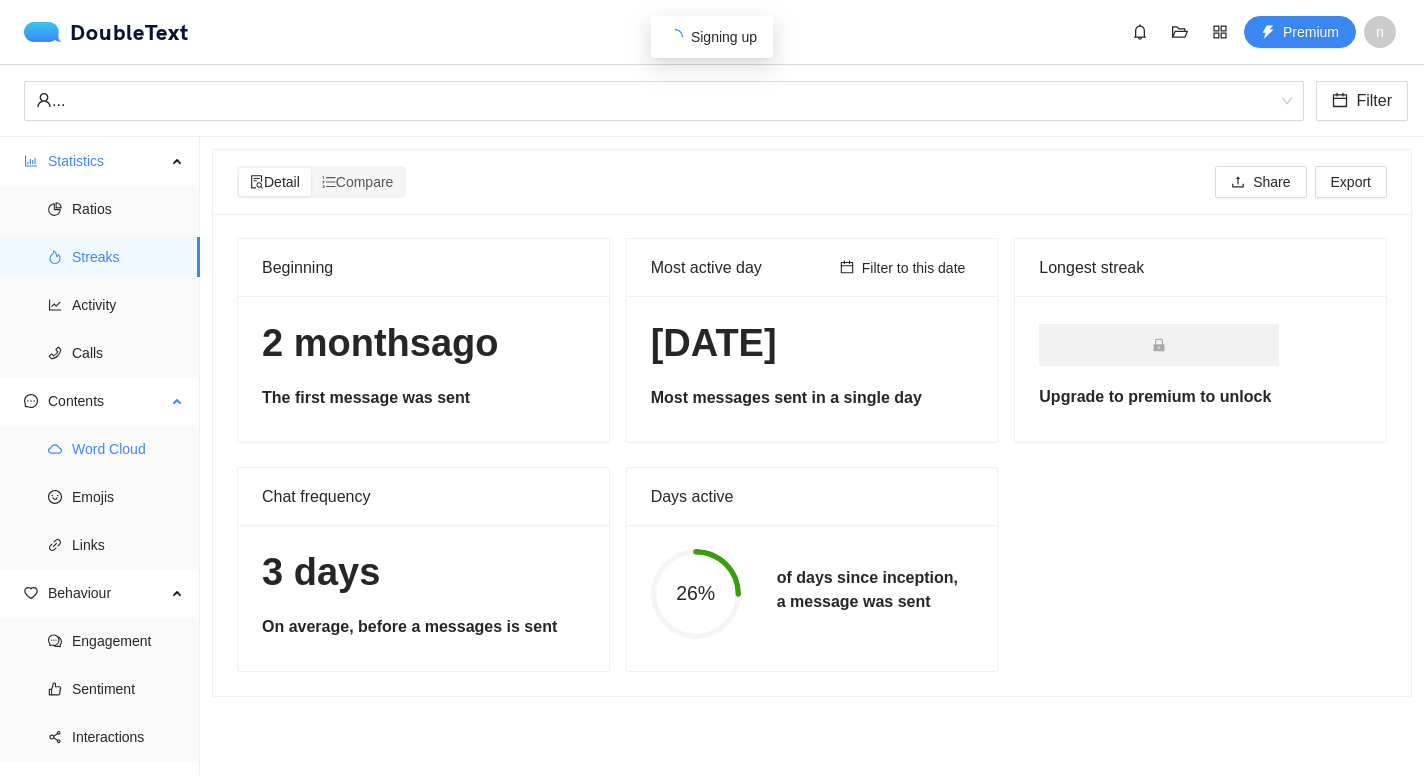 click on "Word Cloud" at bounding box center [128, 449] 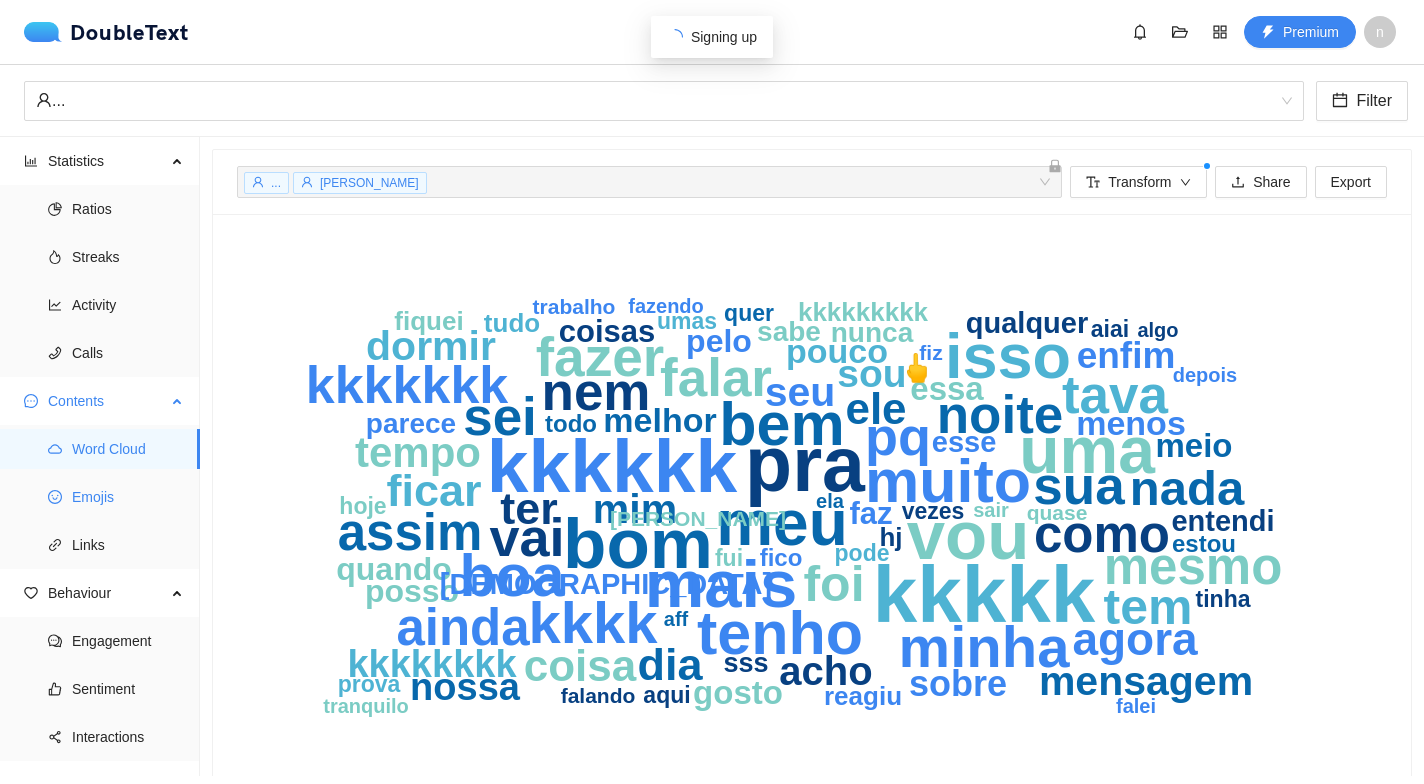 click on "Emojis" at bounding box center [128, 497] 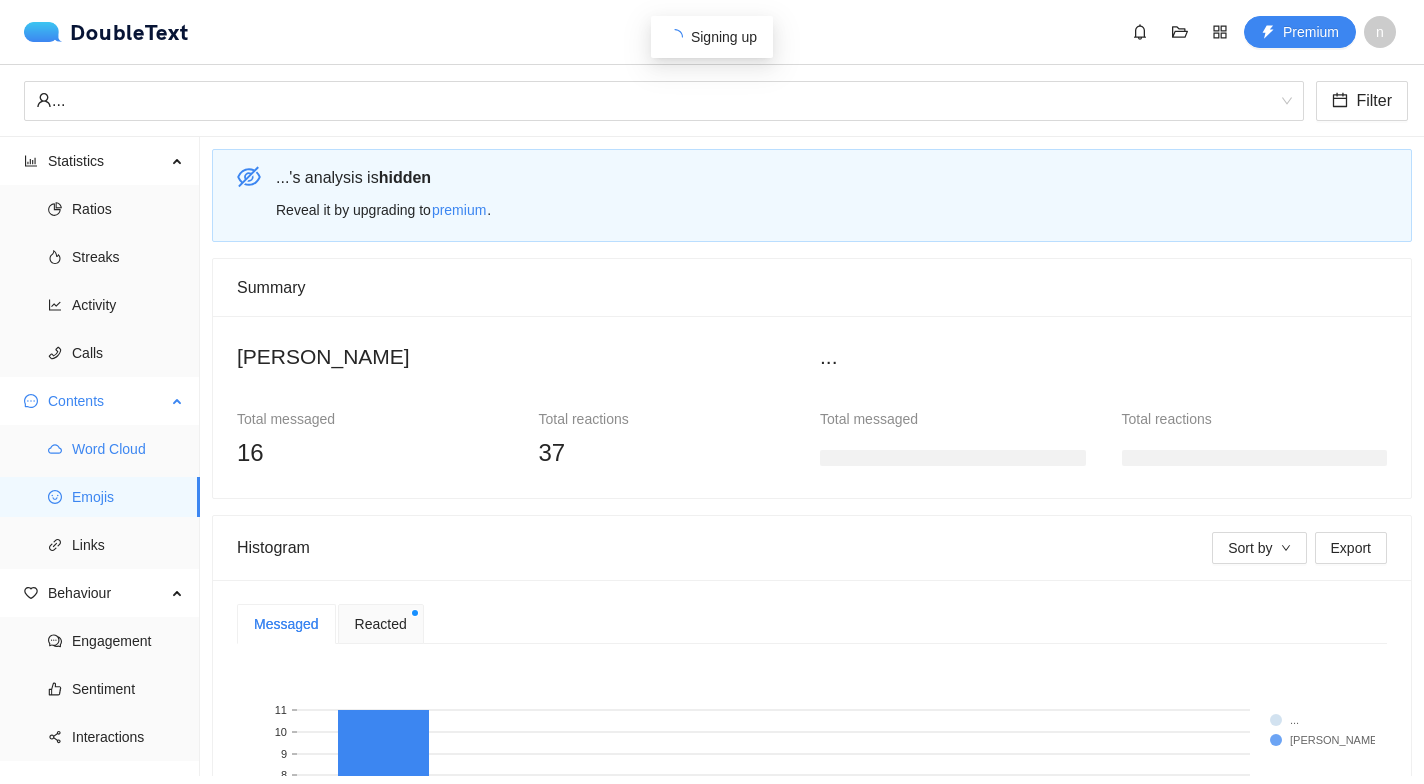click on "Word Cloud" at bounding box center (128, 449) 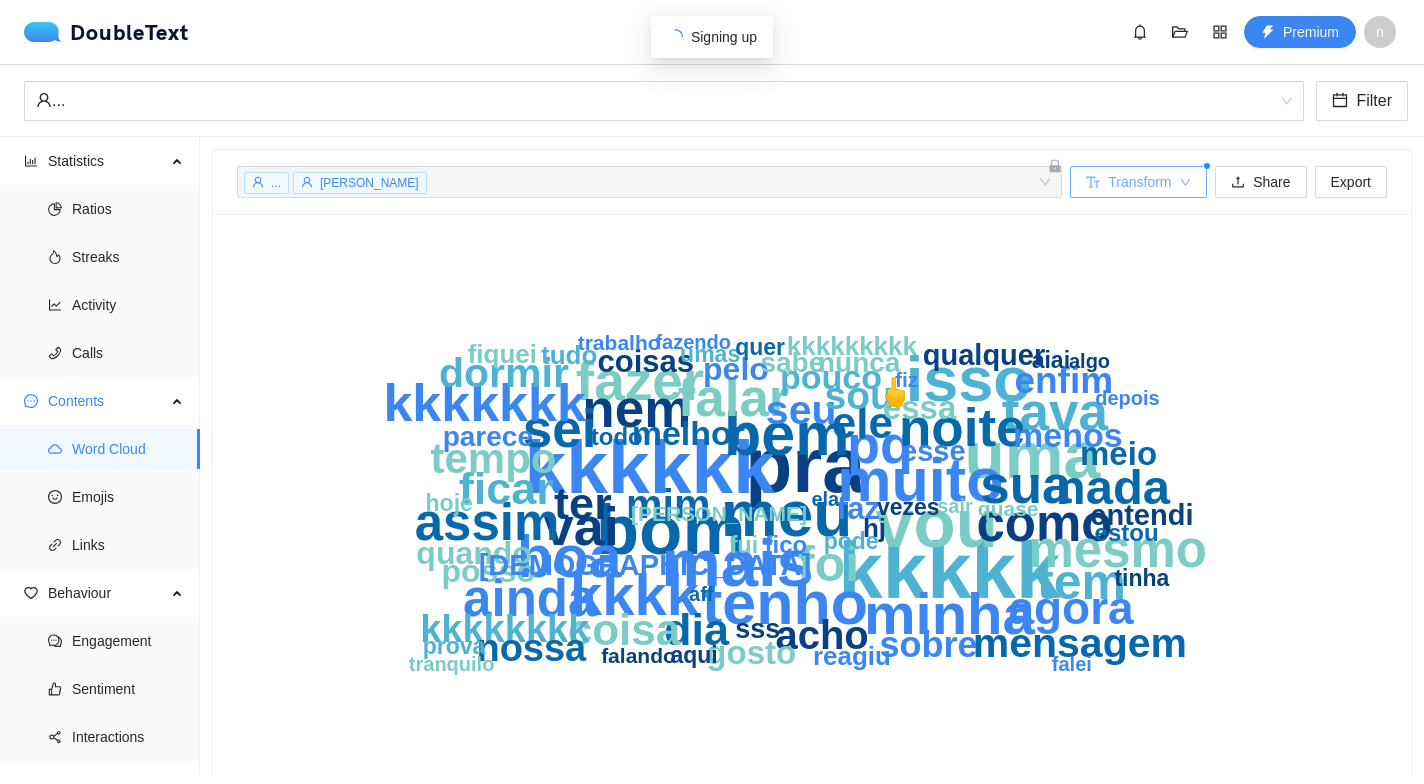 click on "Transform" at bounding box center [1138, 182] 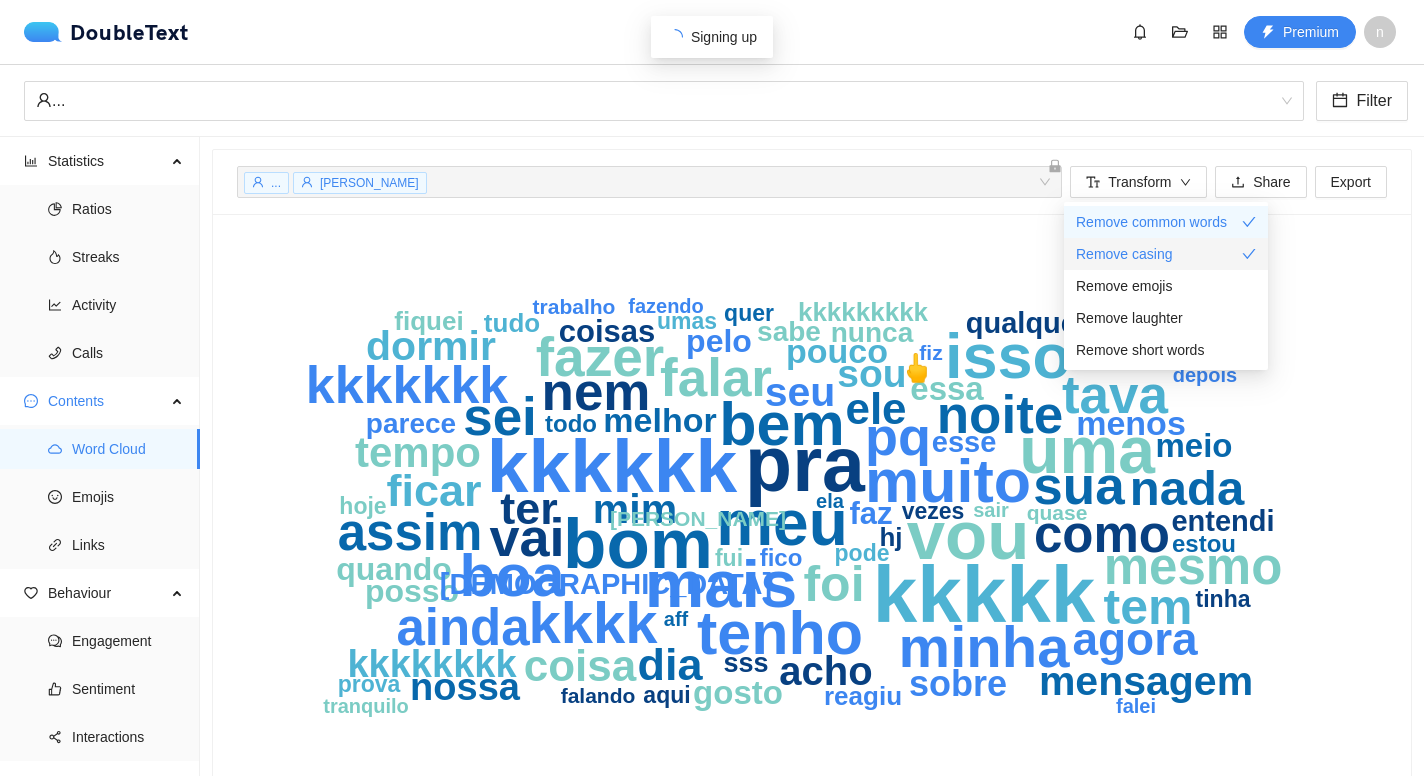 click on "Remove casing" at bounding box center (1166, 254) 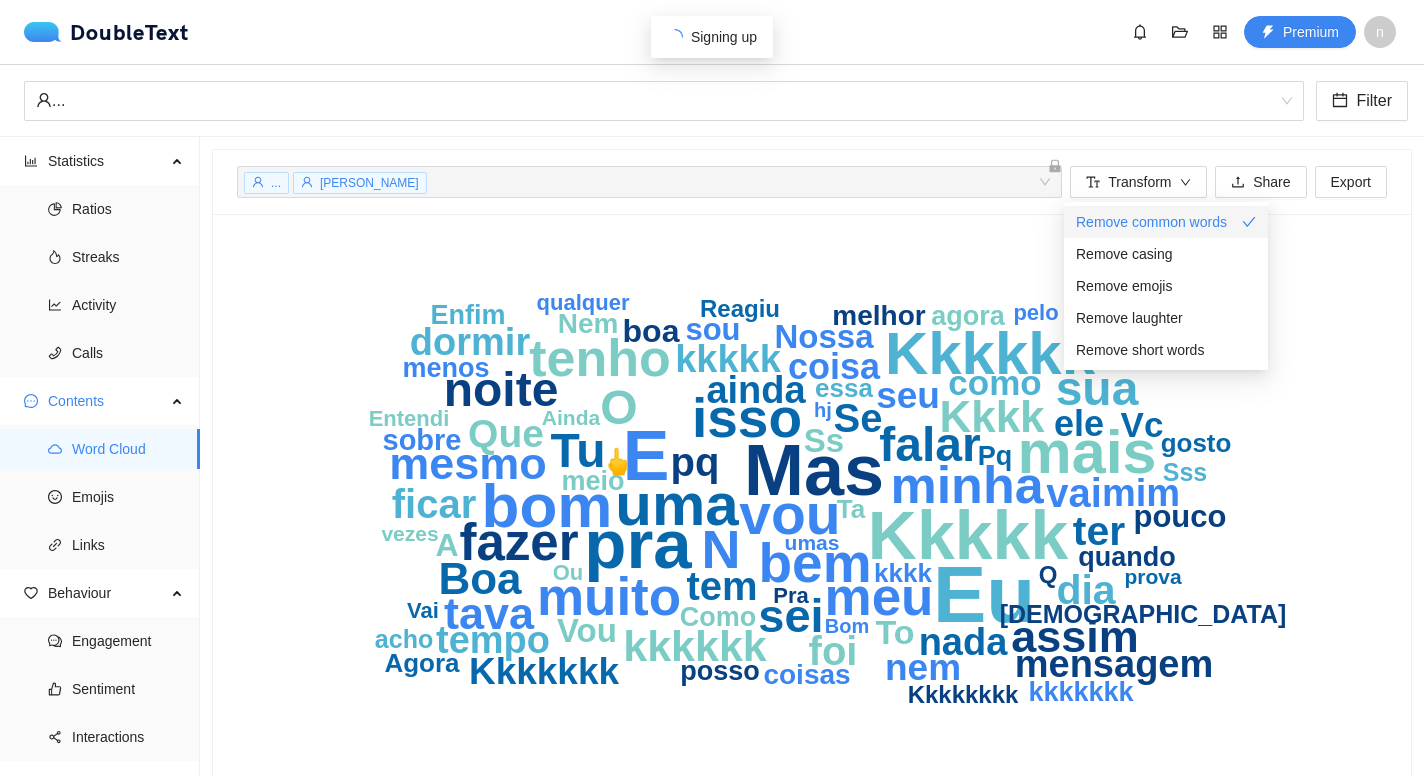 click on "Remove common words" at bounding box center [1151, 222] 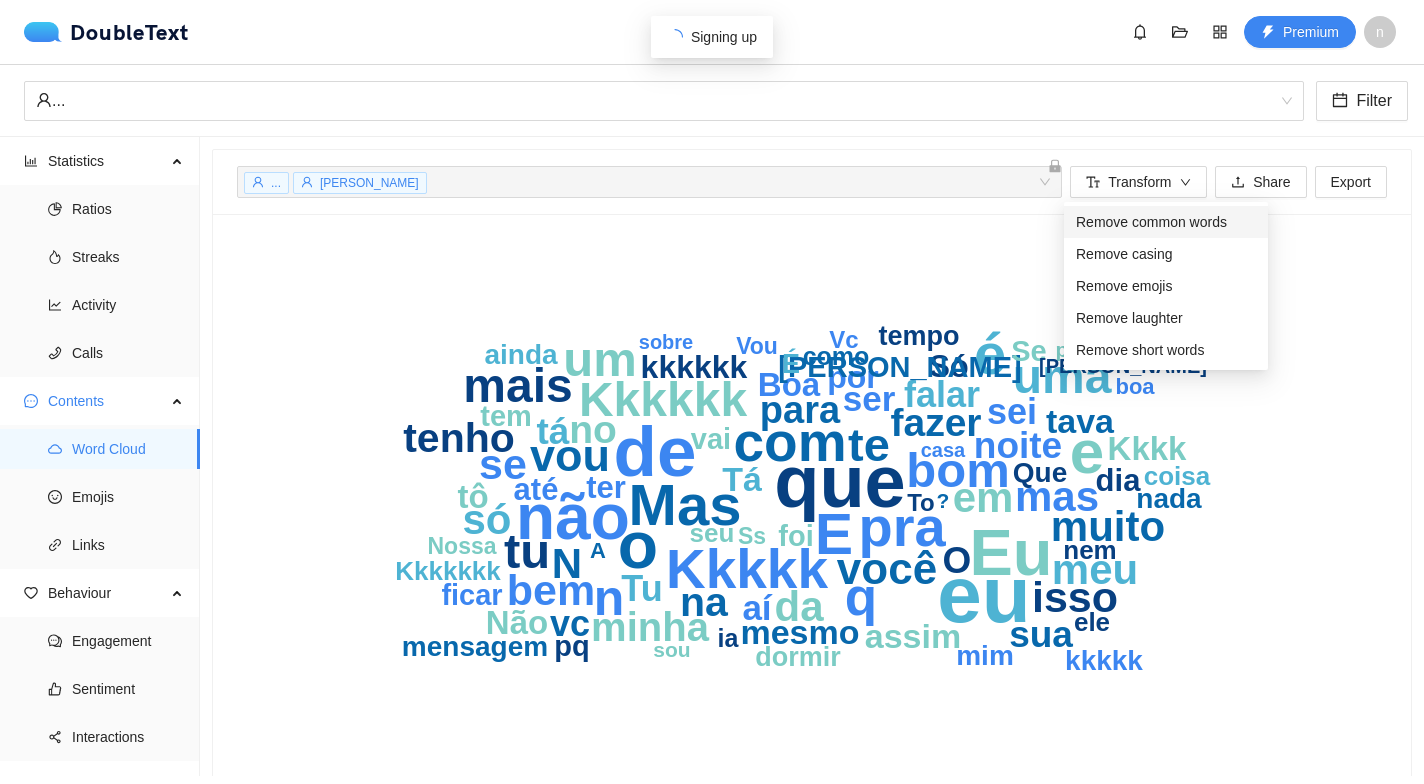 click on "Remove common words" at bounding box center [1151, 222] 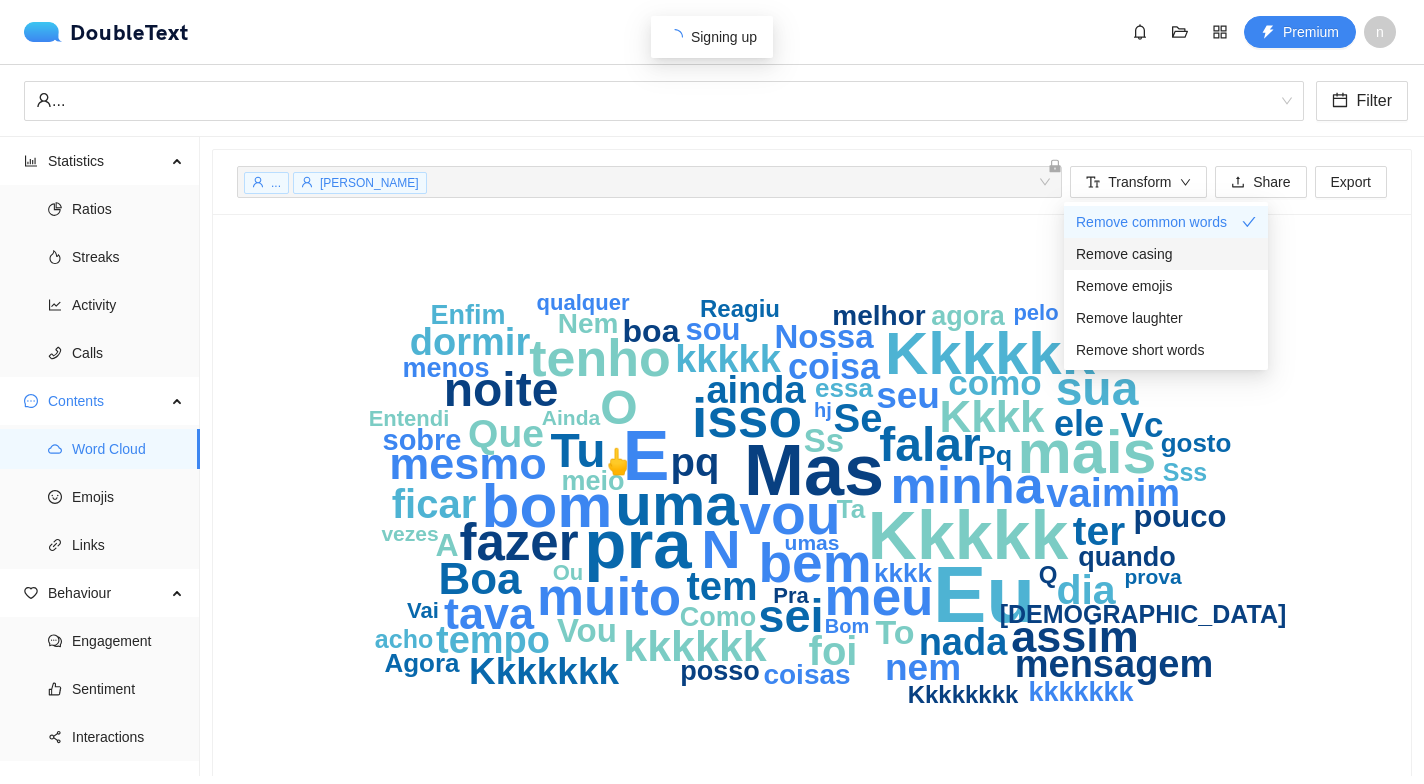 click on "Remove casing" at bounding box center (1166, 254) 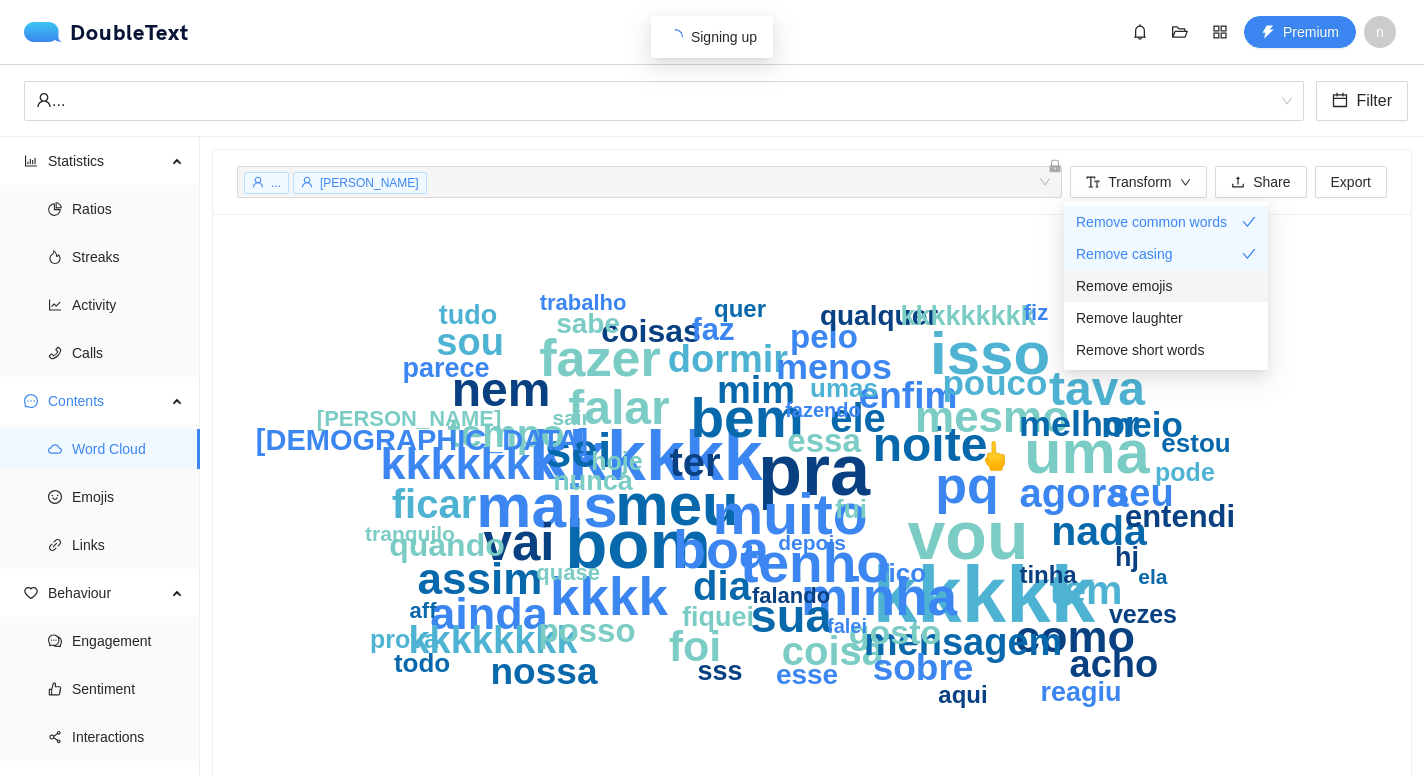 click on "Remove emojis" at bounding box center [1166, 286] 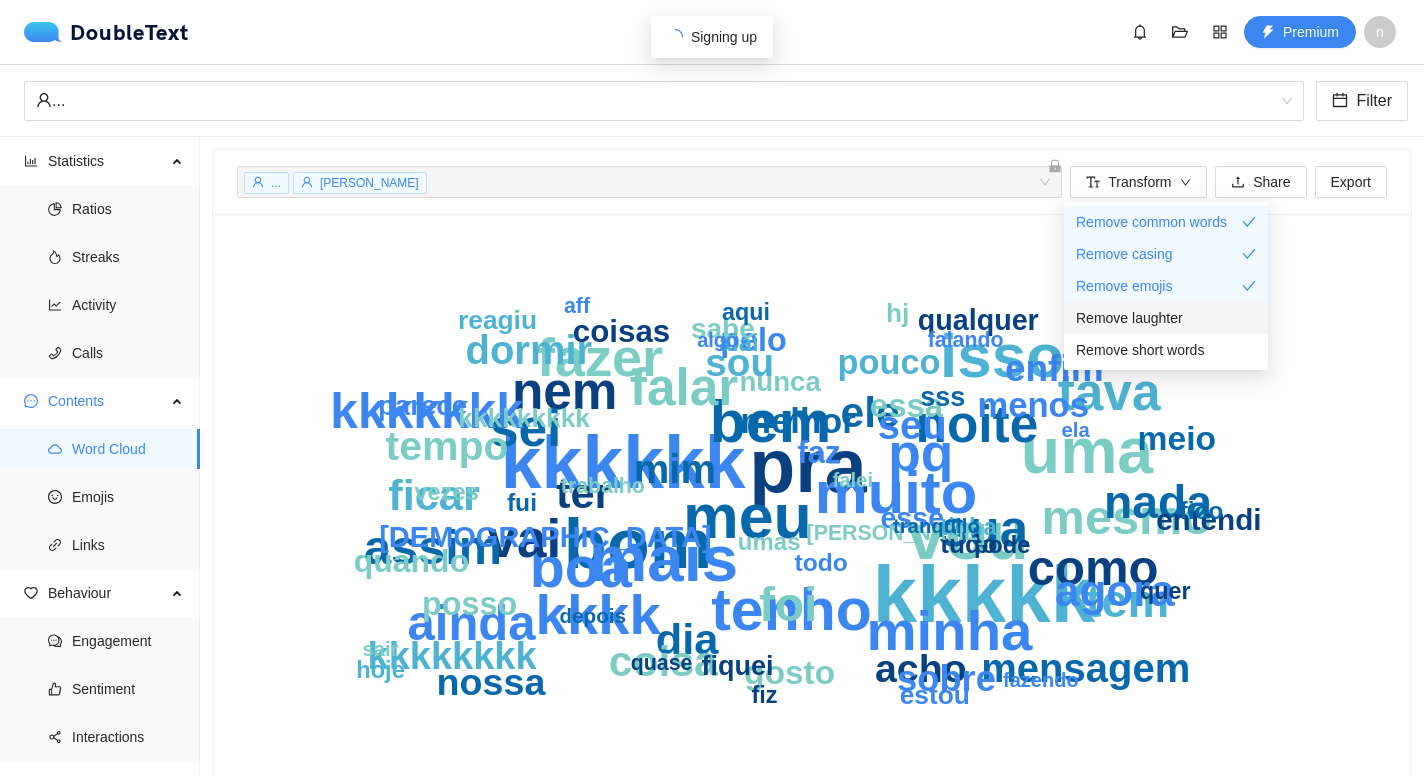 click on "Remove laughter" at bounding box center [1166, 318] 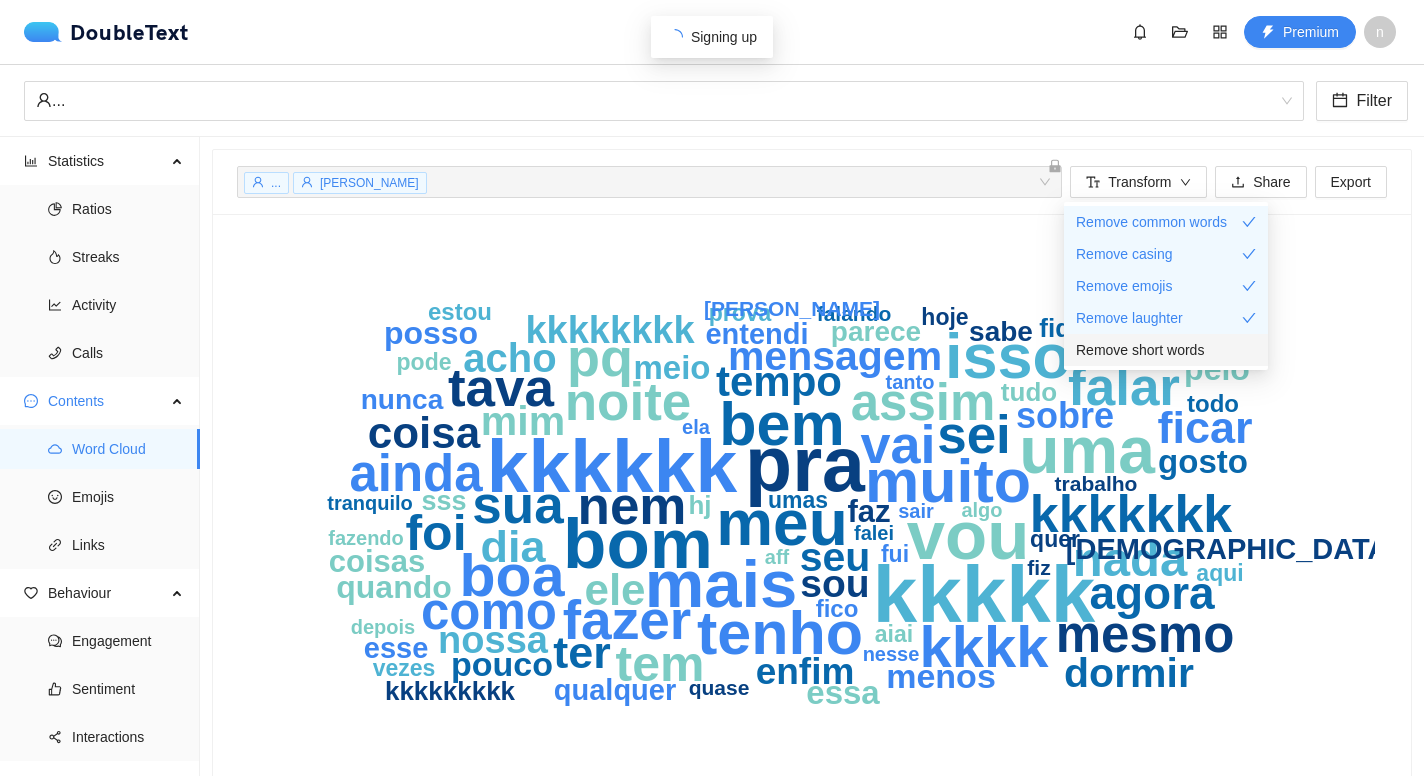 click on "Remove short words" at bounding box center (1140, 350) 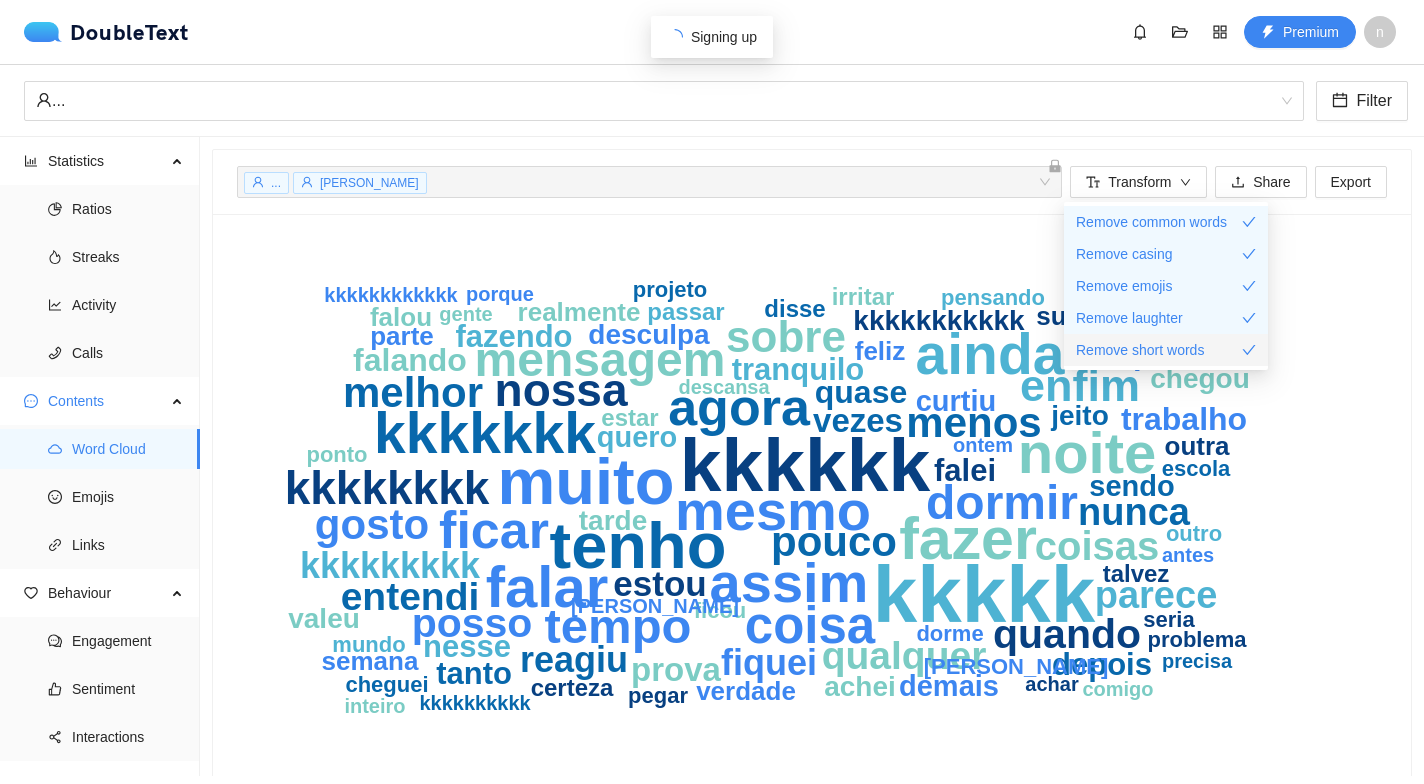 click on "Remove short words" at bounding box center (1166, 350) 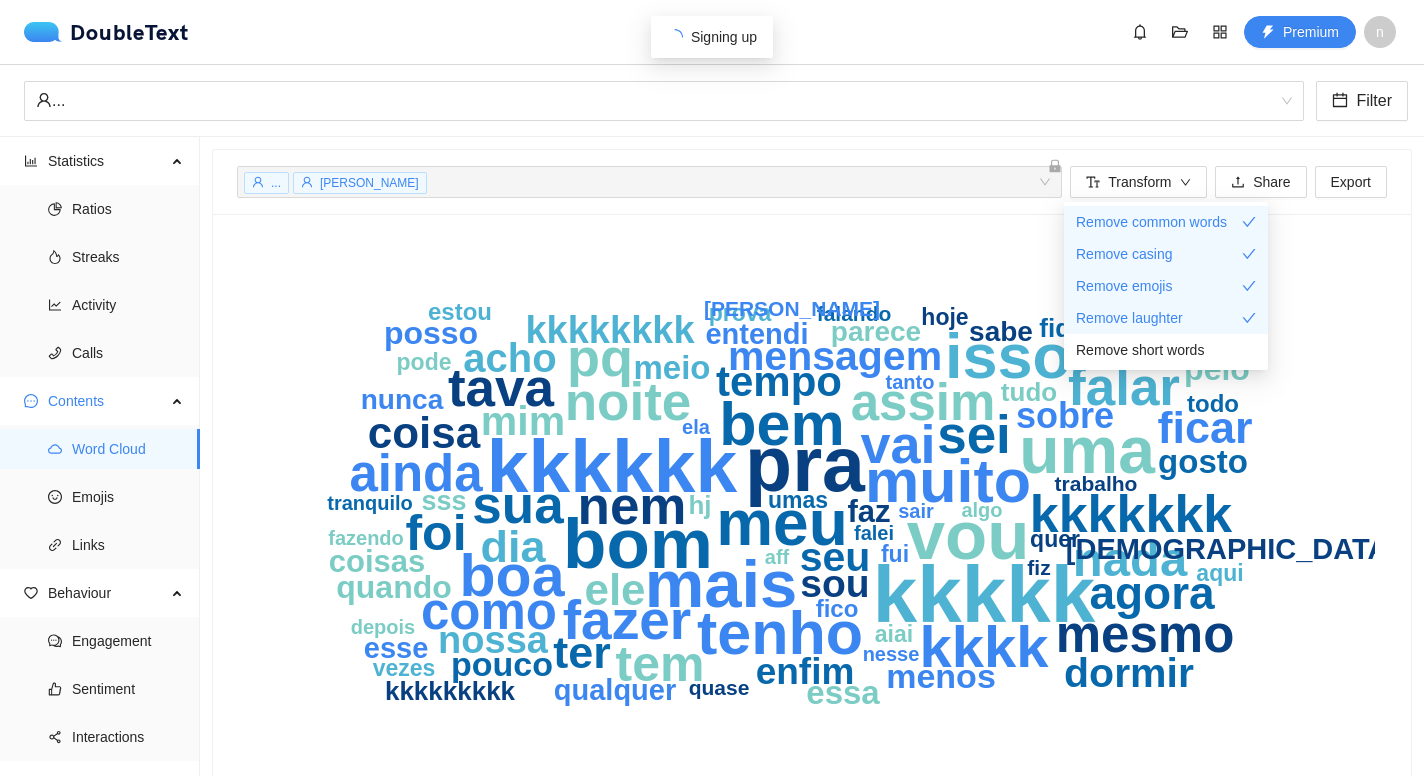 type 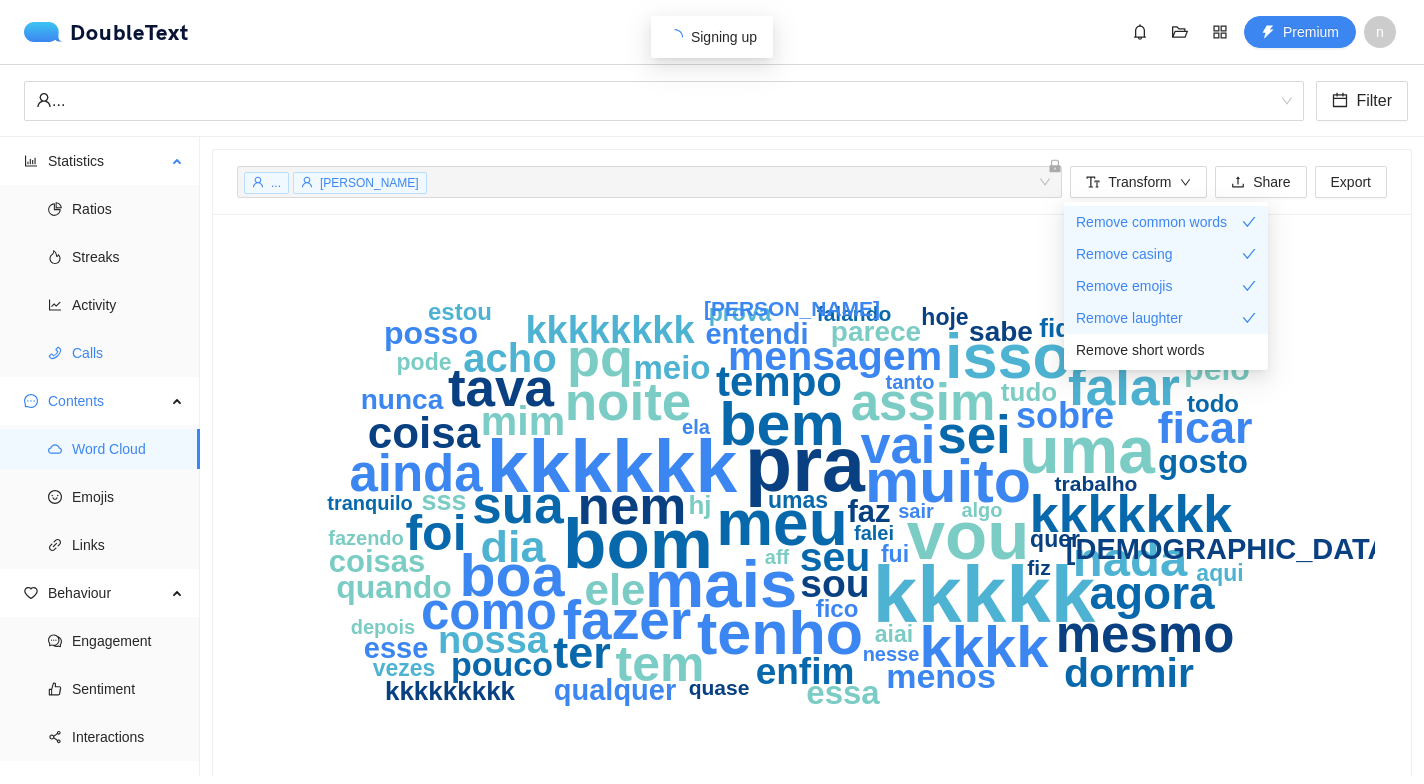 click on "Calls" at bounding box center [128, 353] 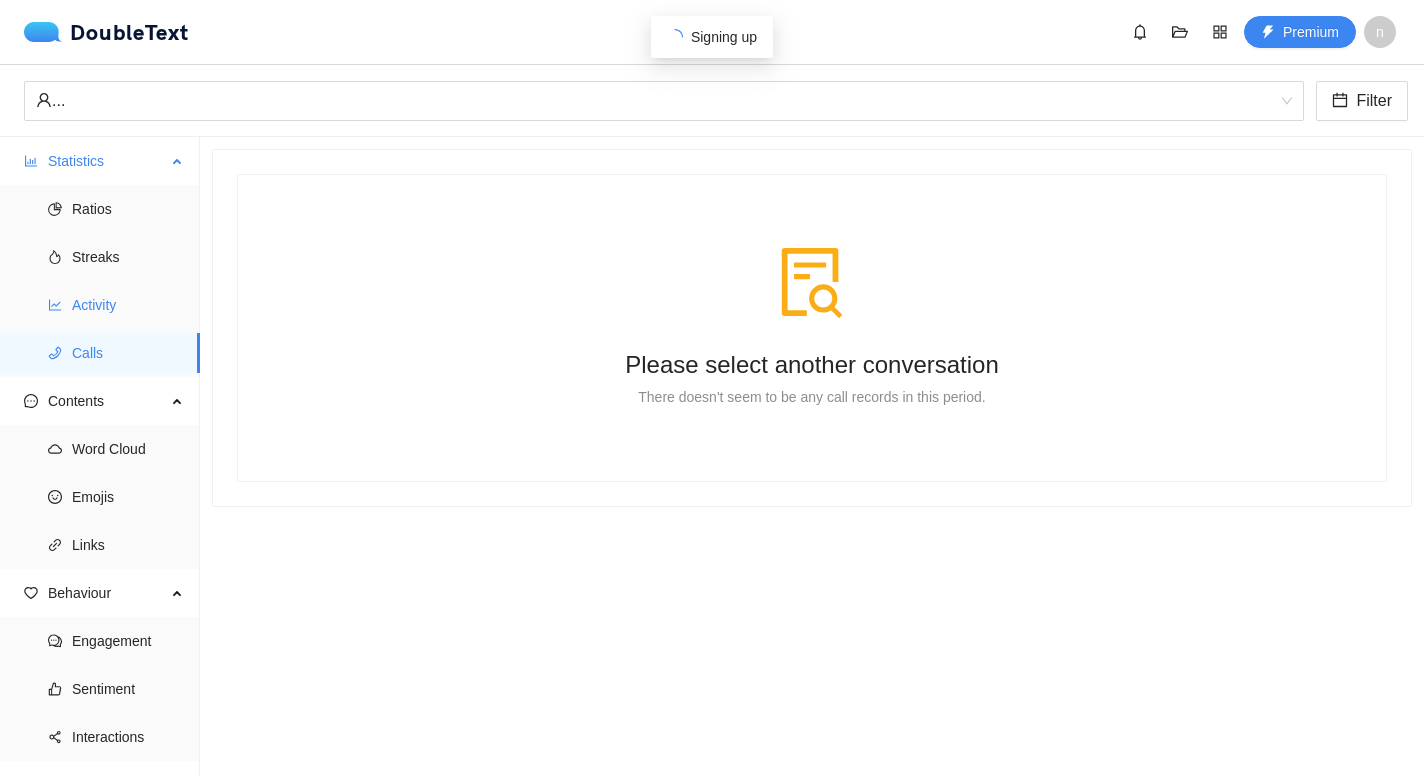 click on "Activity" at bounding box center (128, 305) 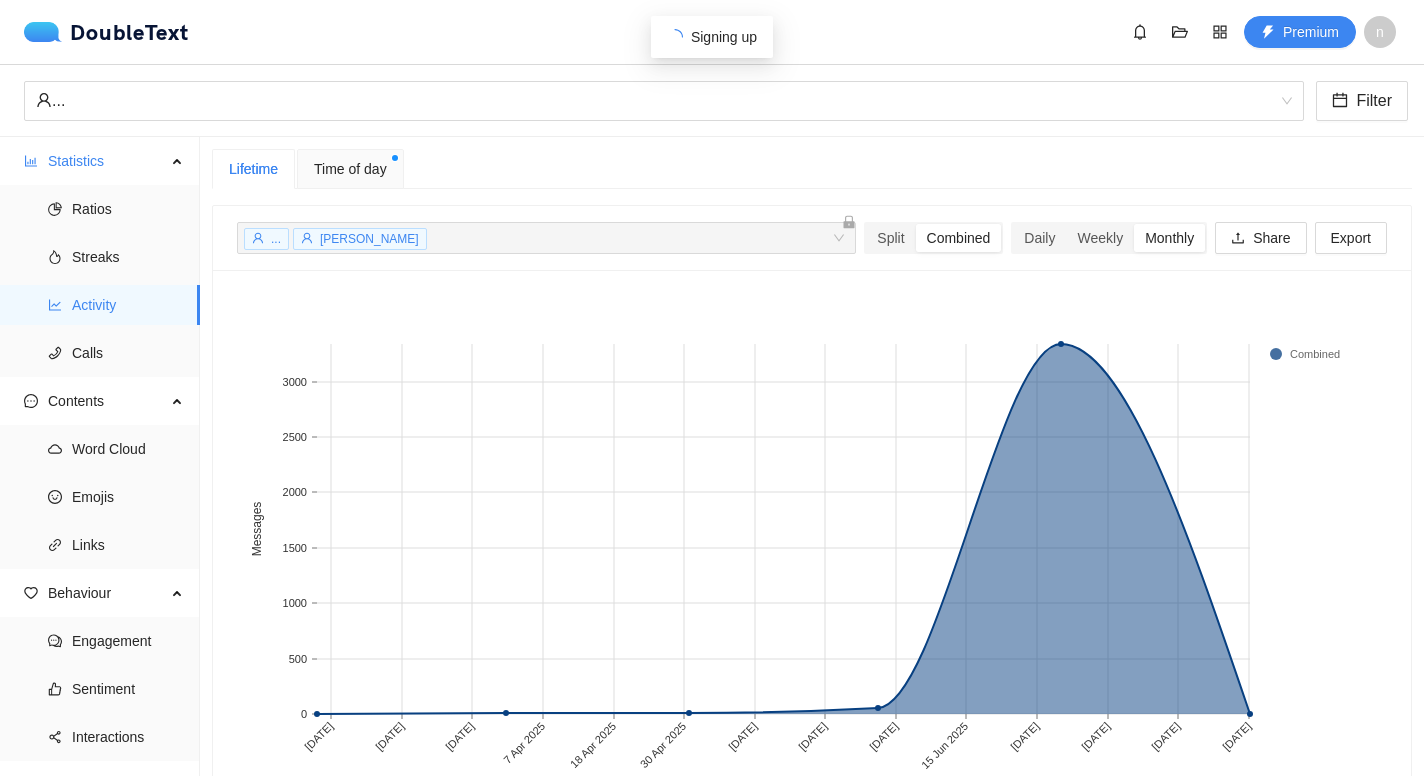 click on "Time of day" at bounding box center [350, 169] 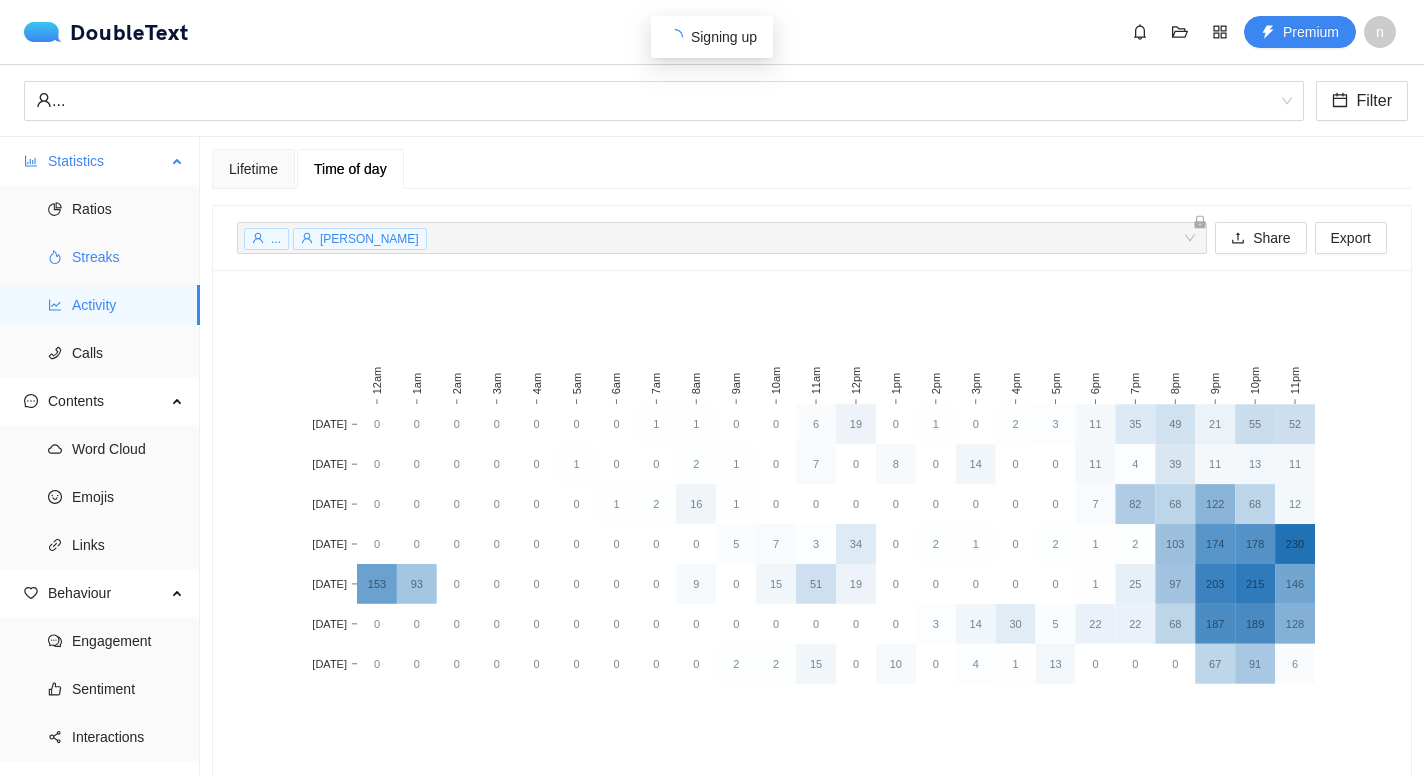 click on "Streaks" at bounding box center [128, 257] 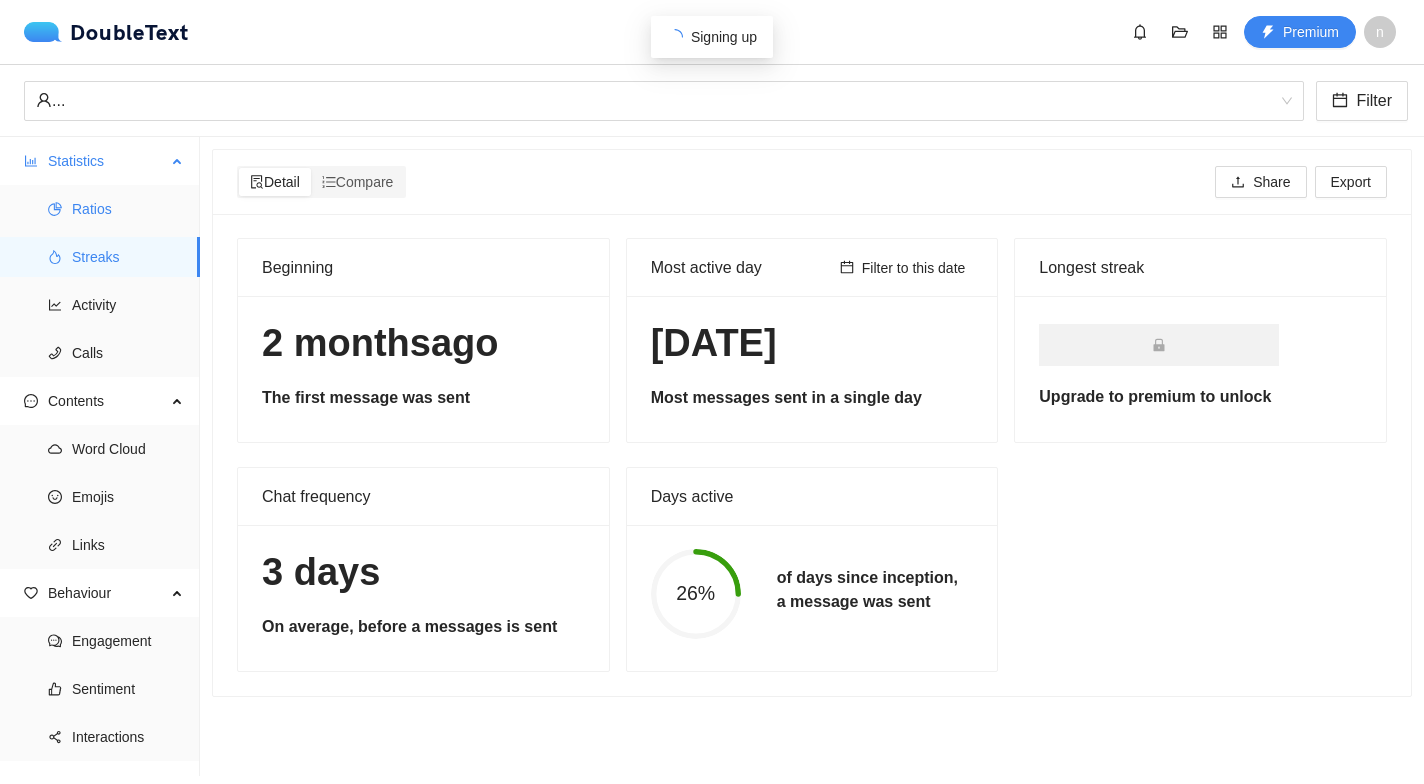 click on "Ratios" at bounding box center [128, 209] 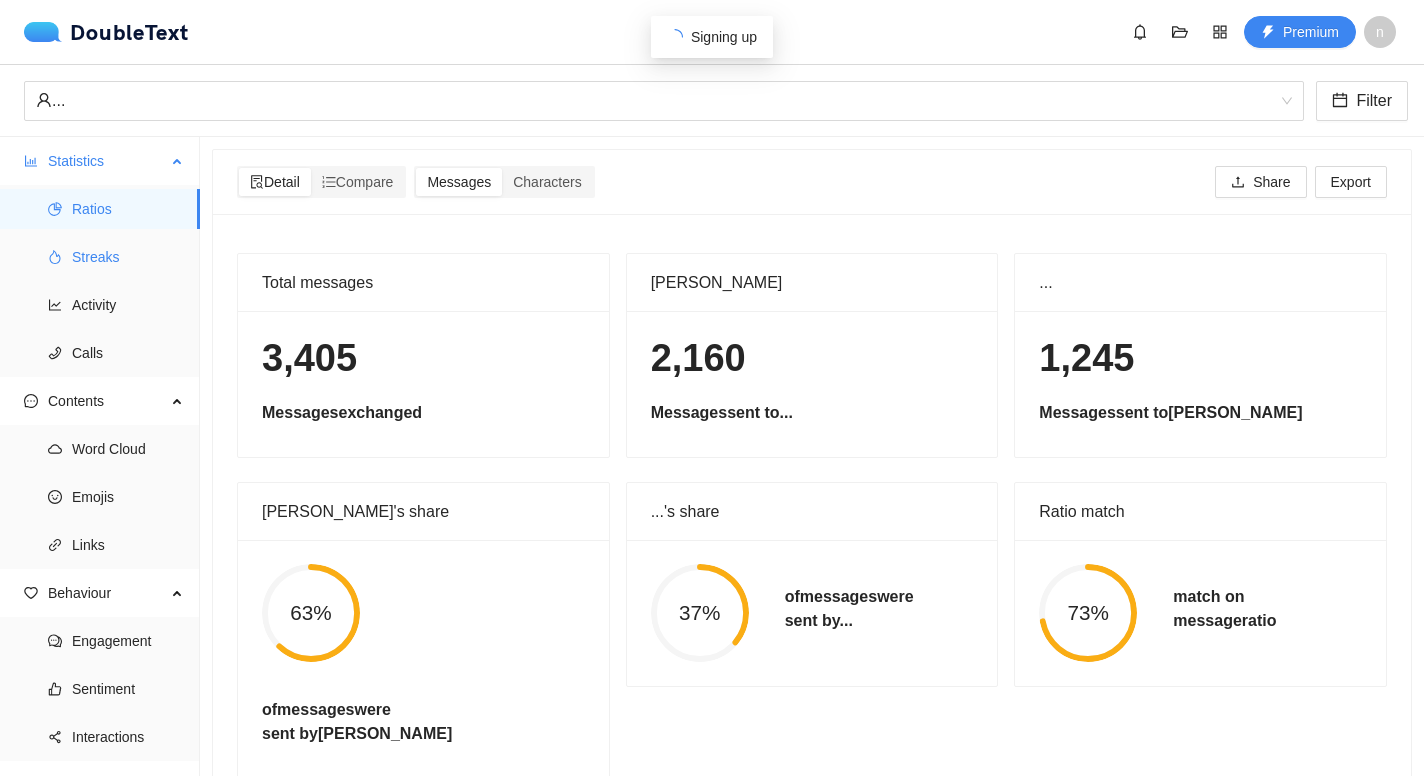 click on "Streaks" at bounding box center [128, 257] 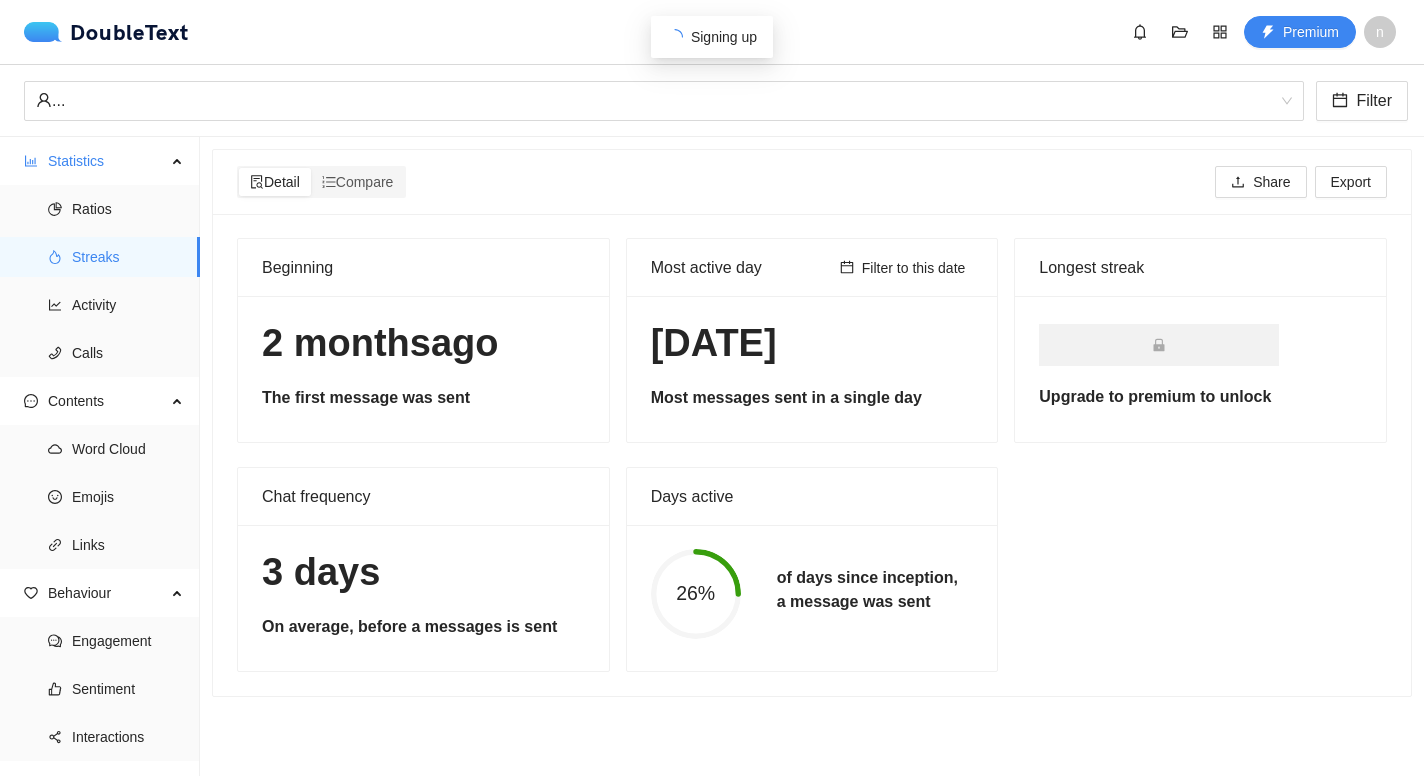 drag, startPoint x: 278, startPoint y: 353, endPoint x: 557, endPoint y: 364, distance: 279.21677 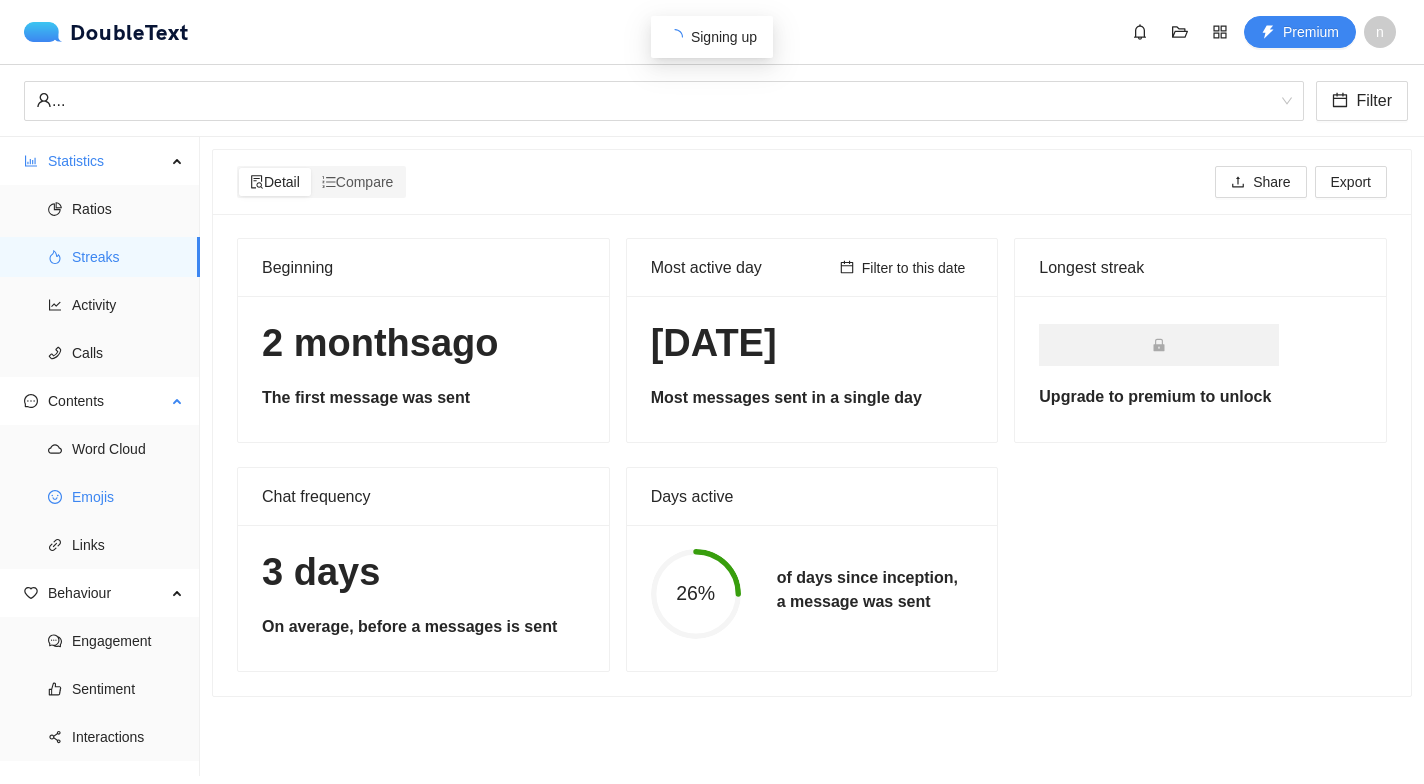 click on "Emojis" at bounding box center (128, 497) 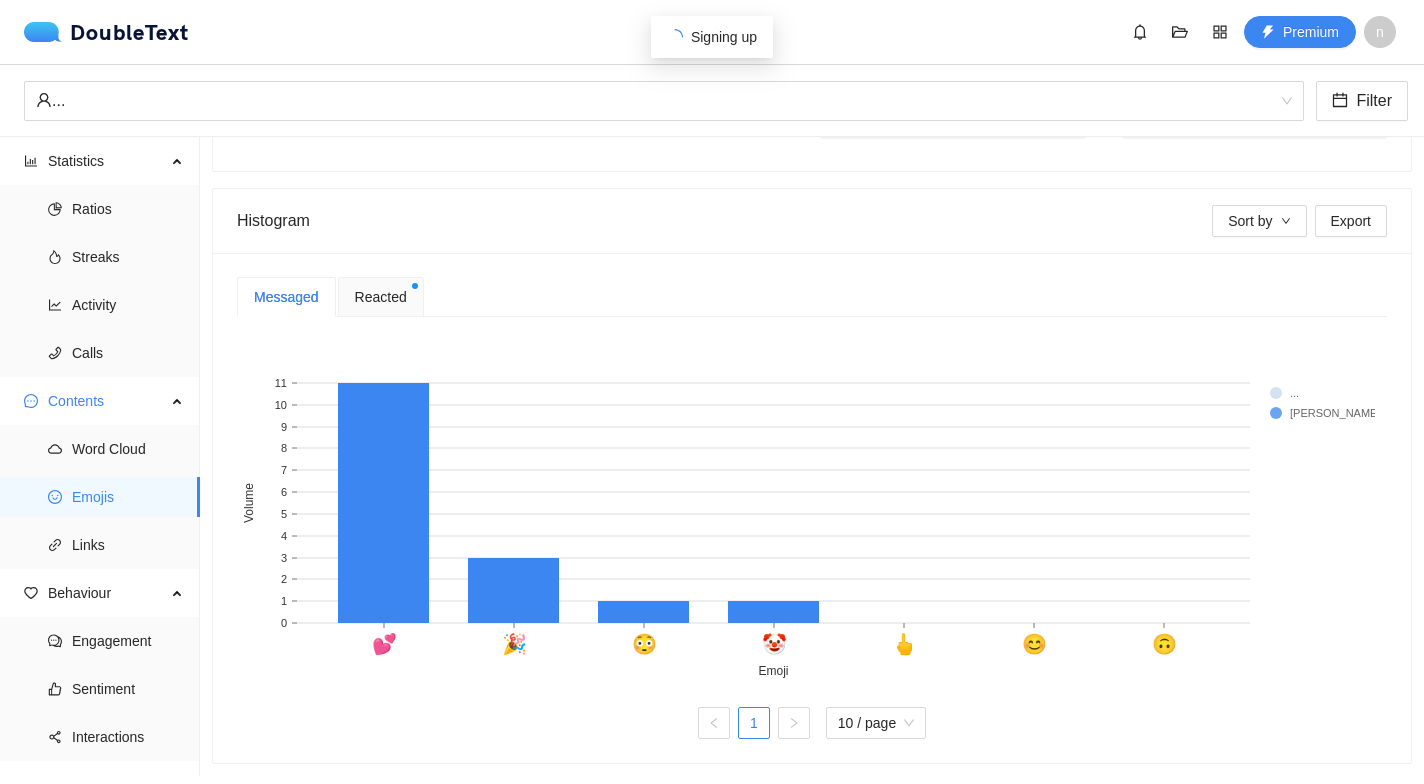 scroll, scrollTop: 339, scrollLeft: 0, axis: vertical 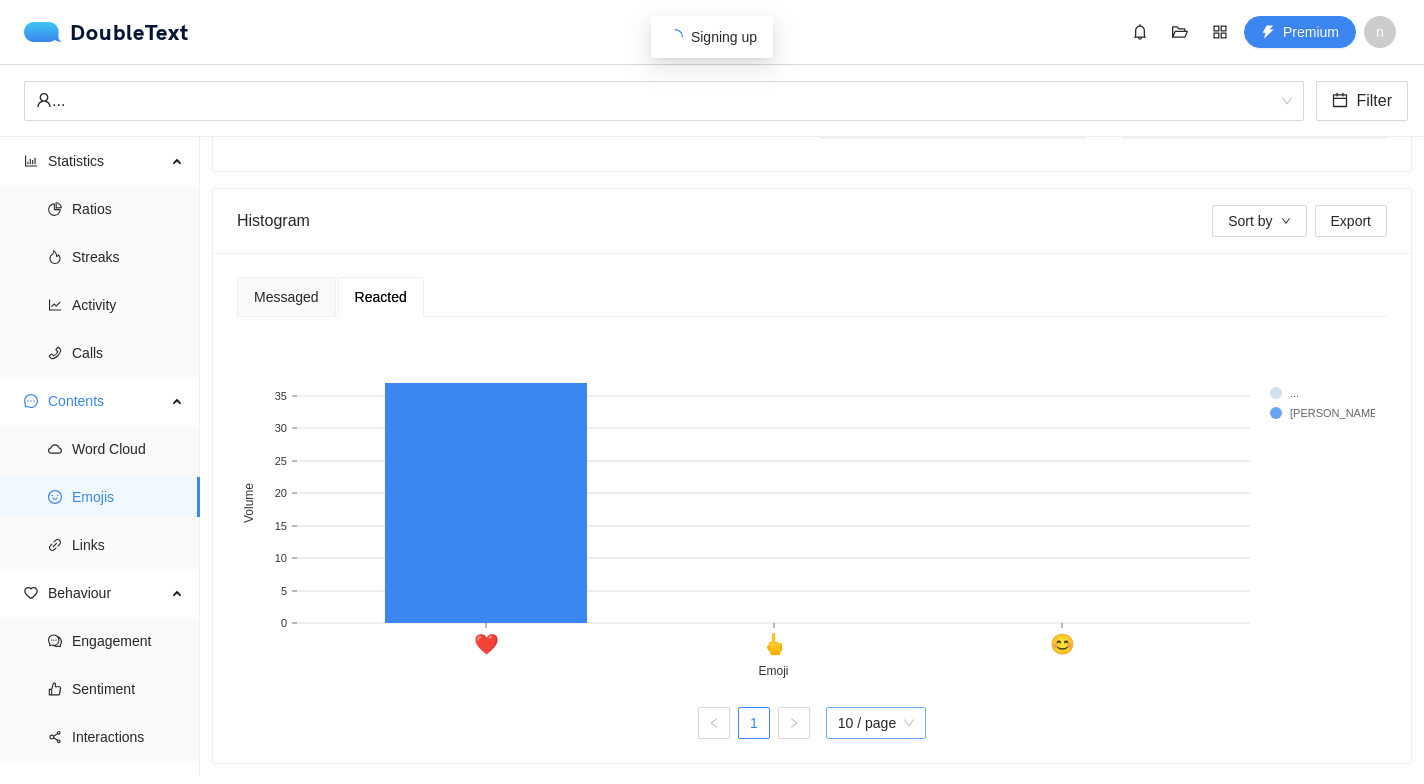 click on "10 / page" at bounding box center [876, 723] 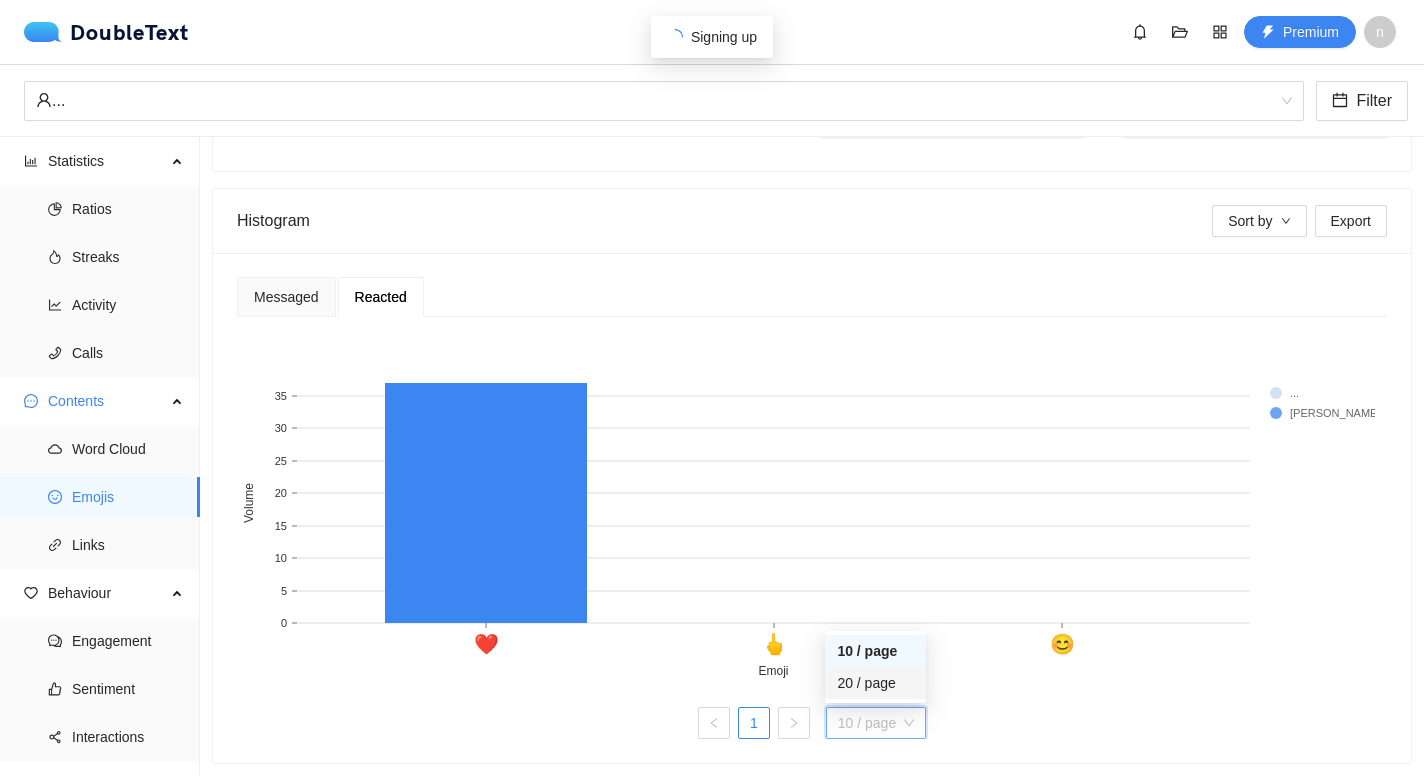 click on "20 / page" at bounding box center [875, 683] 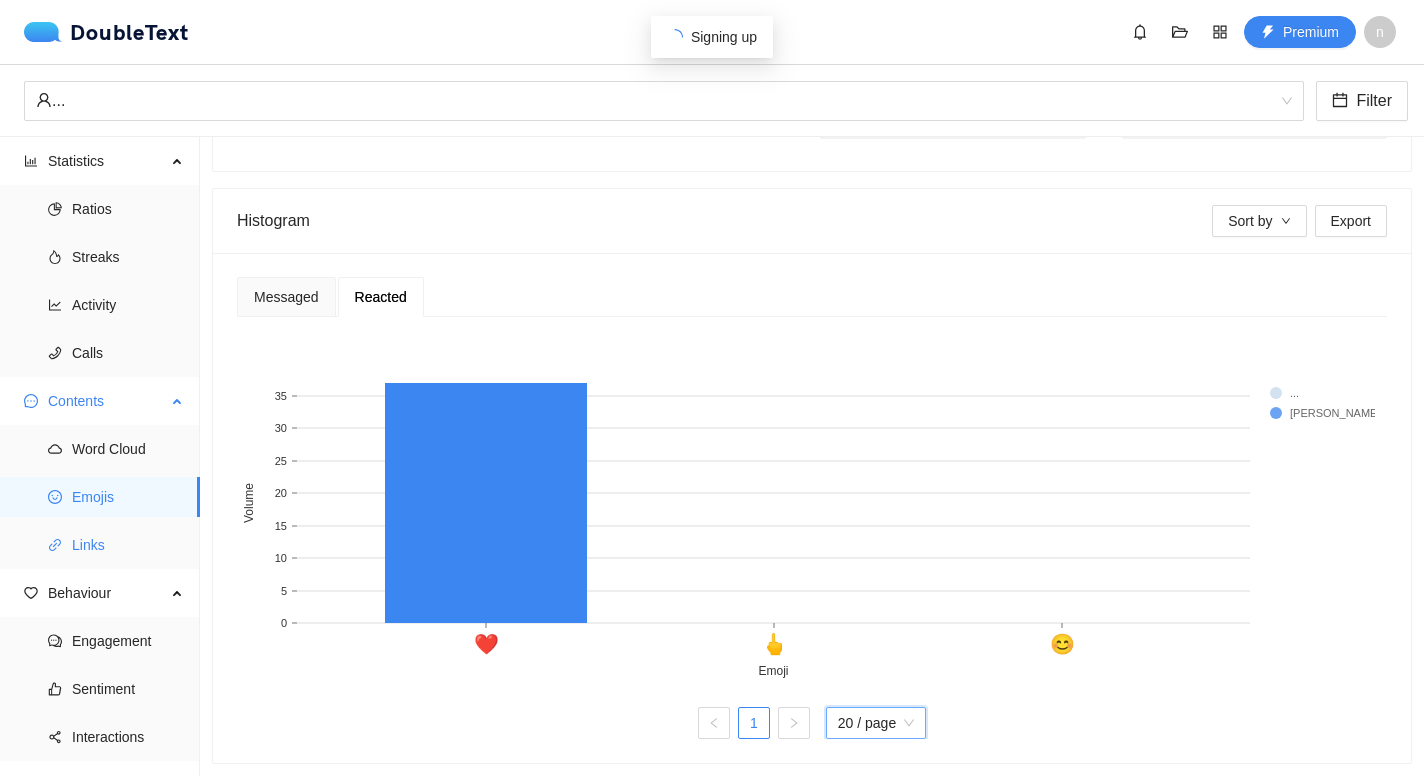 click on "Links" at bounding box center (128, 545) 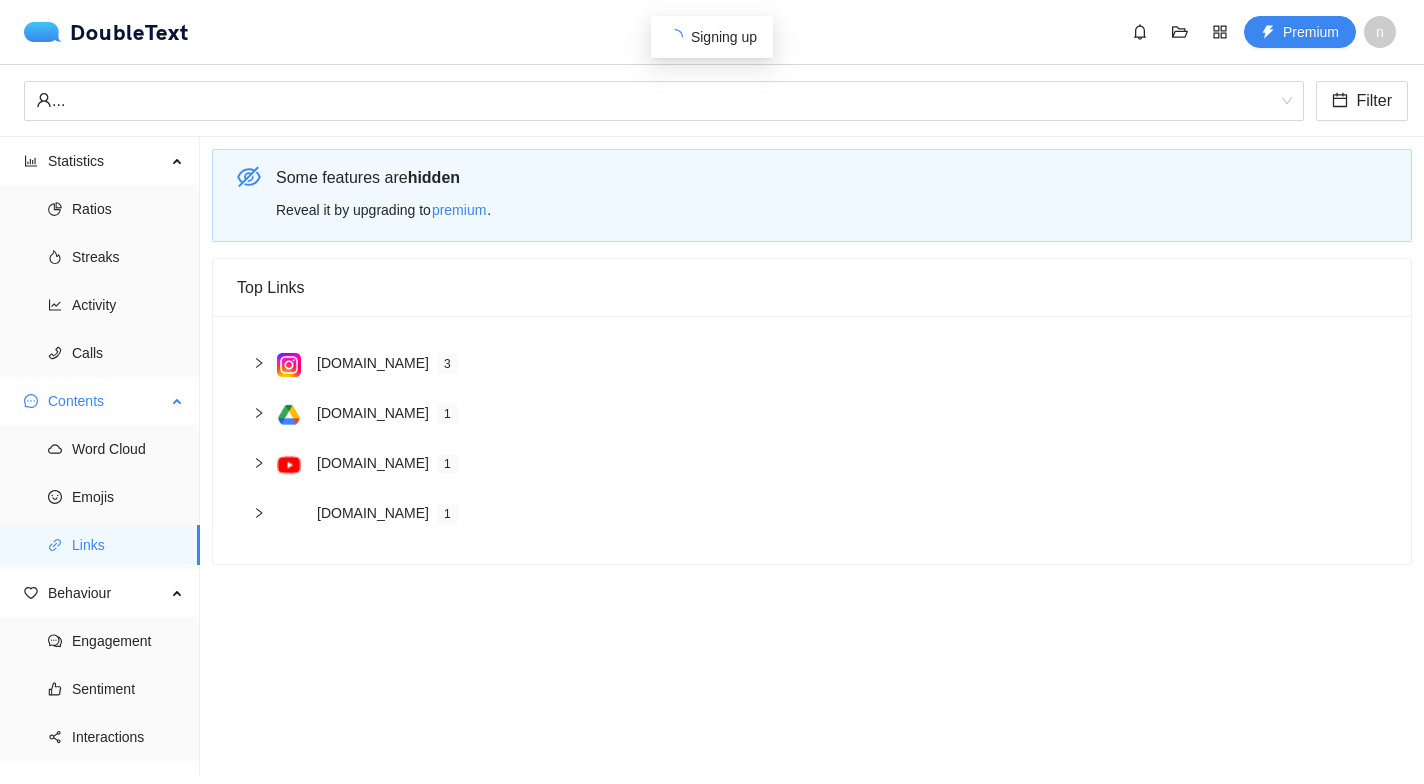 scroll, scrollTop: 0, scrollLeft: 0, axis: both 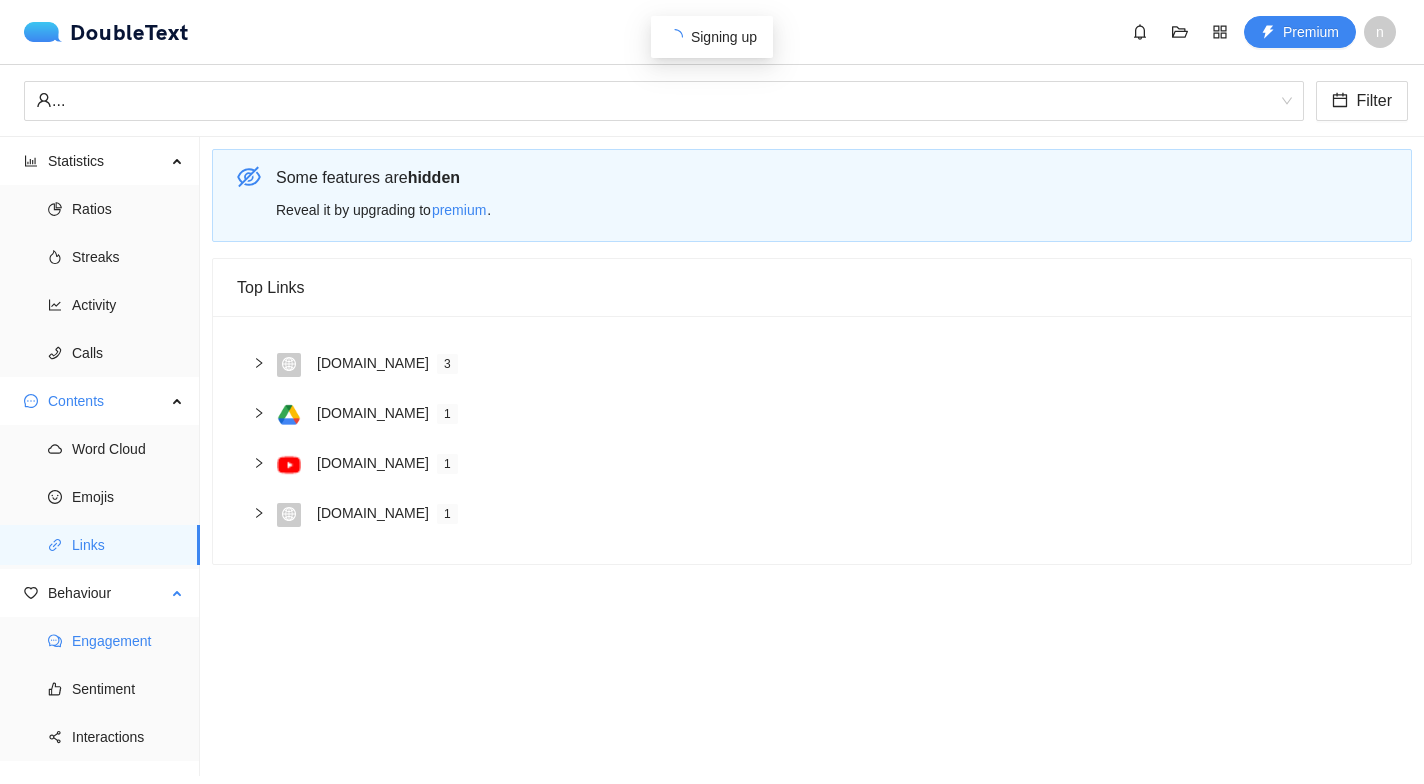 click on "Engagement" at bounding box center [128, 641] 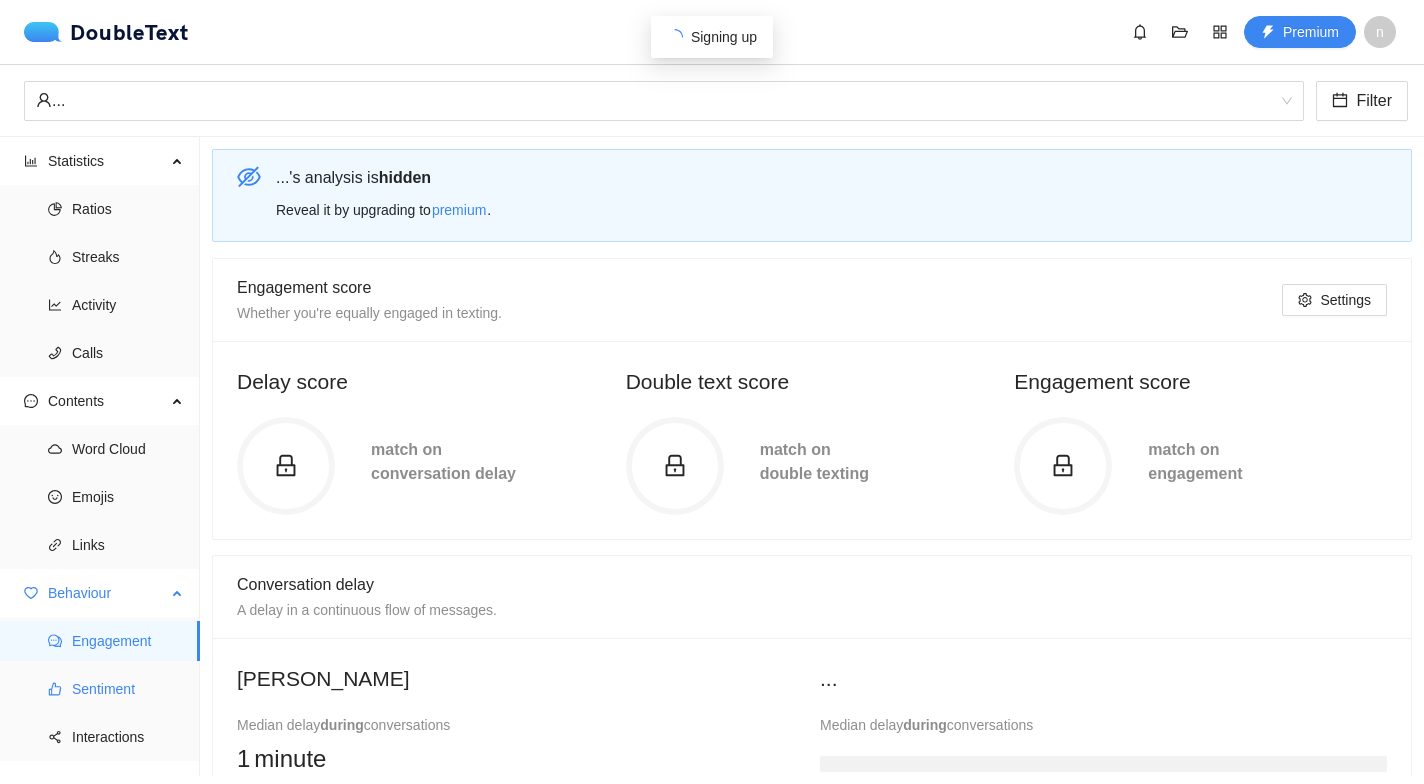 click on "Sentiment" at bounding box center [128, 689] 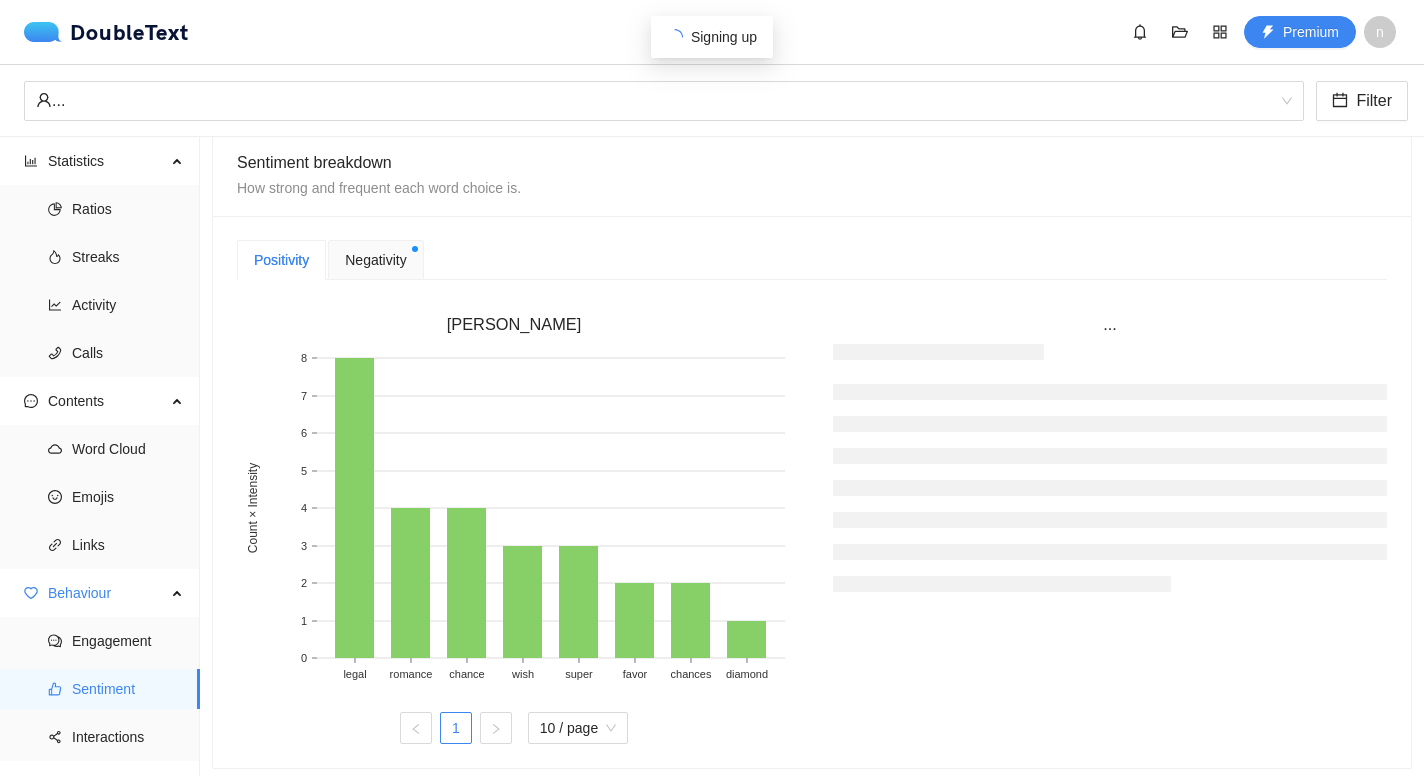 scroll, scrollTop: 452, scrollLeft: 0, axis: vertical 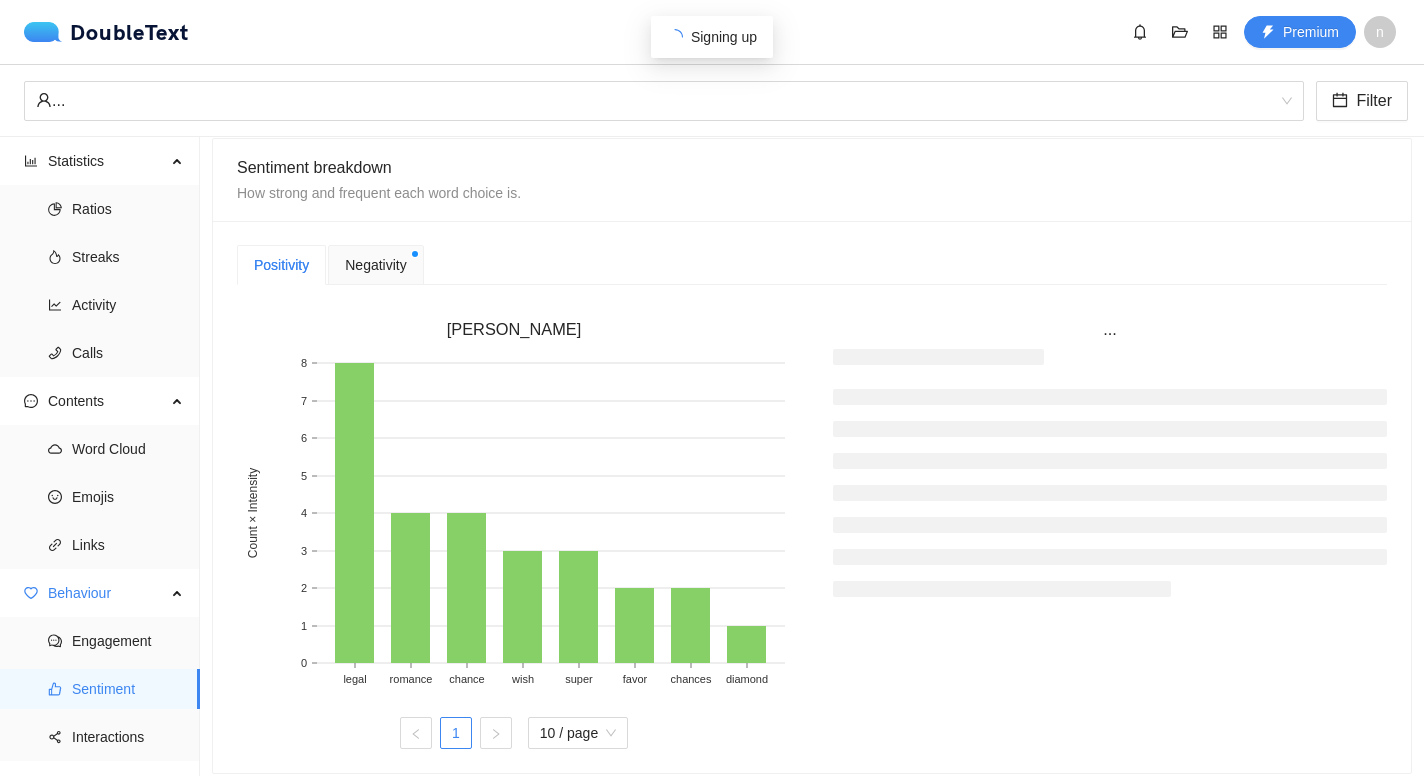 click on "Negativity" at bounding box center [375, 265] 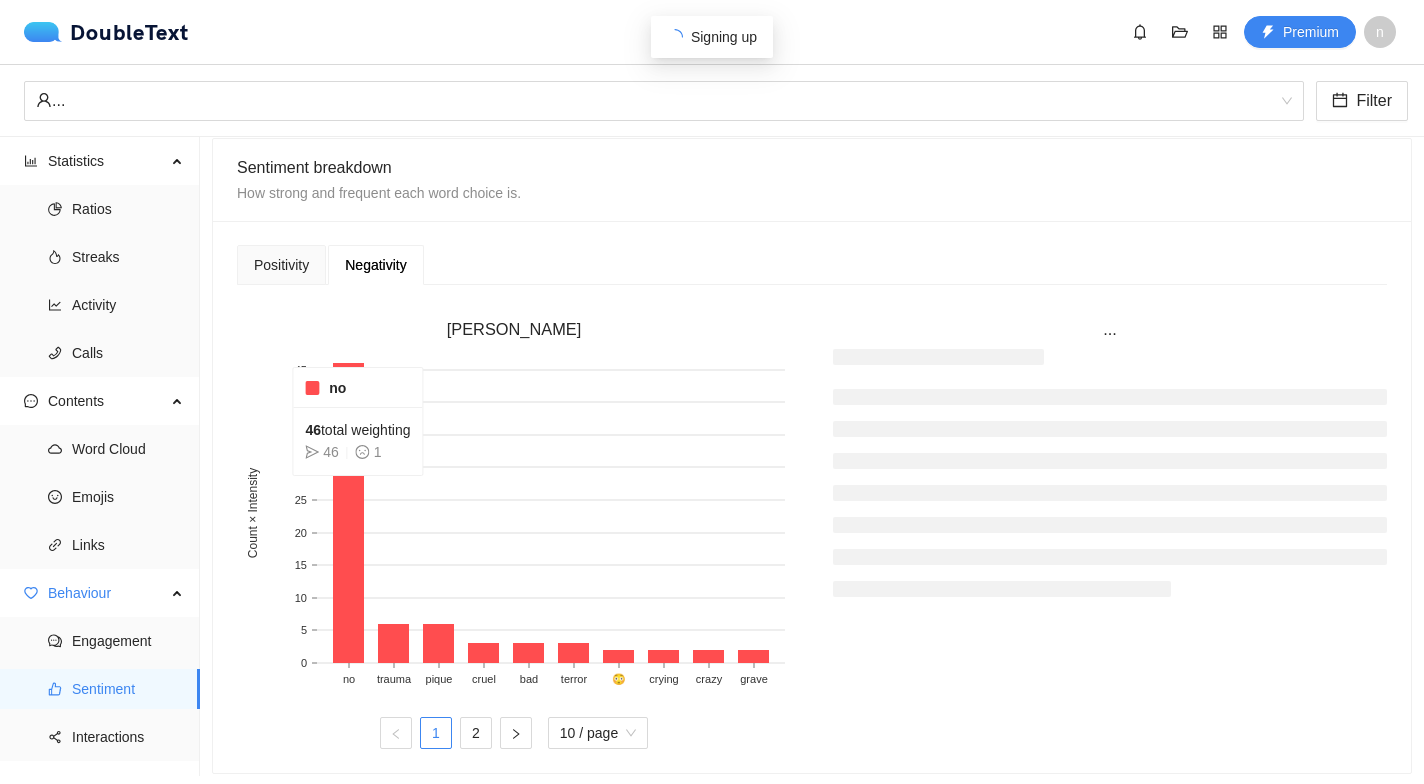 click 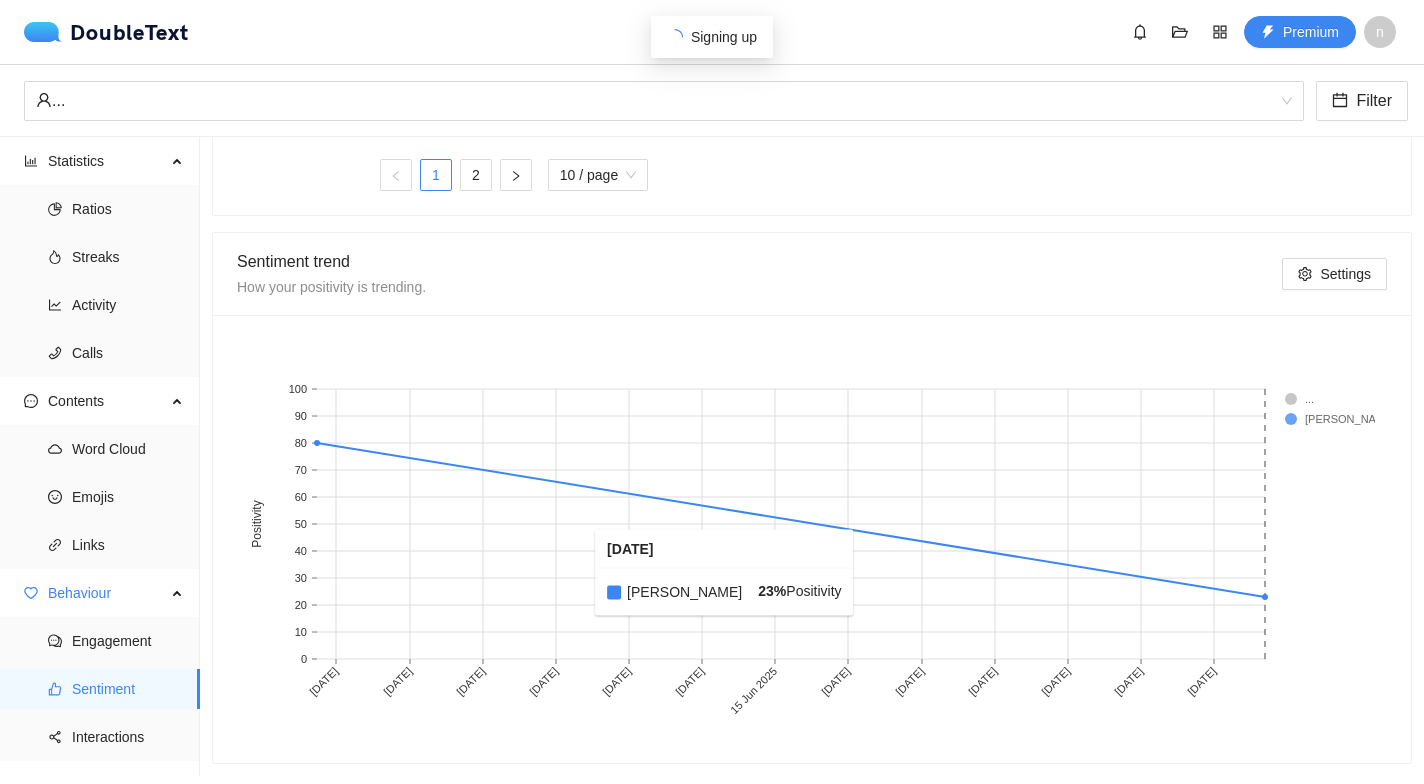 scroll, scrollTop: 1022, scrollLeft: 0, axis: vertical 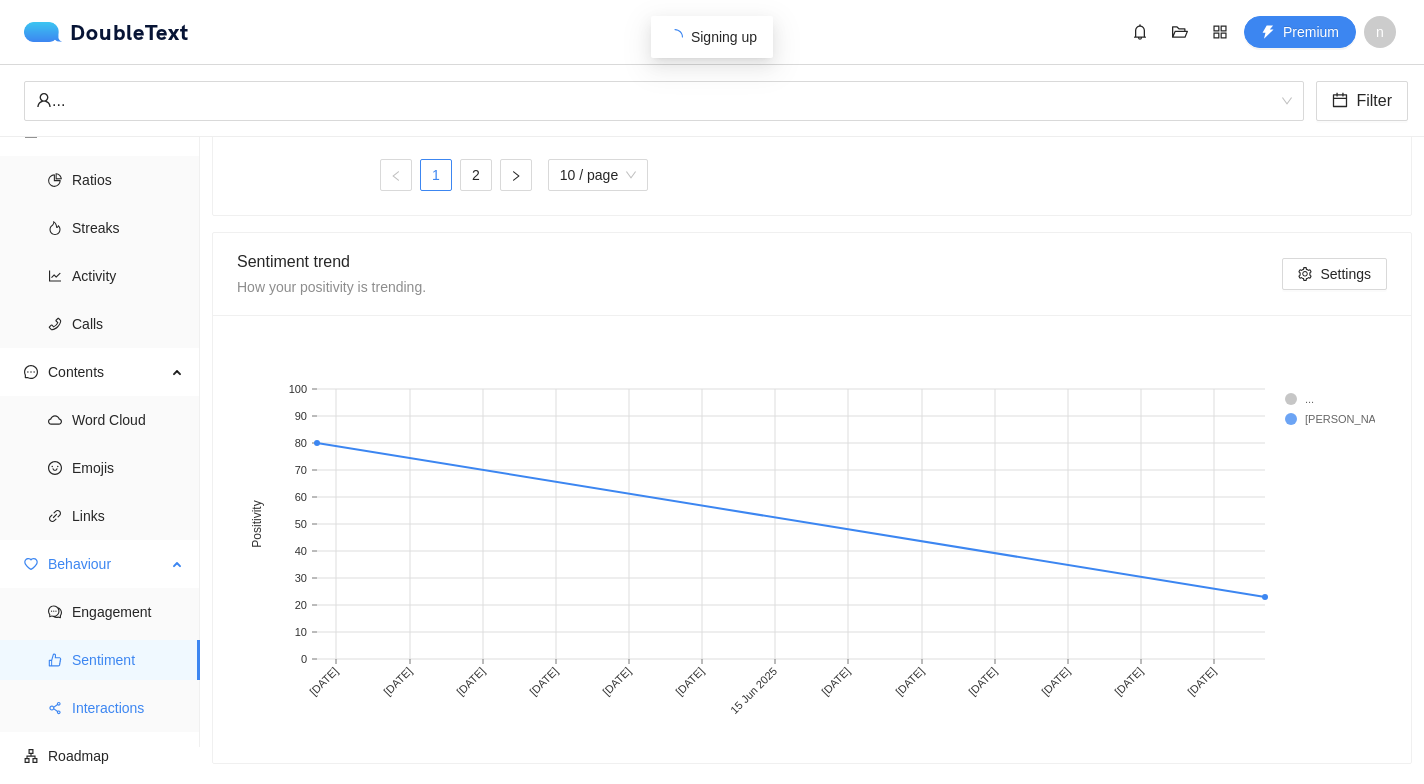 click on "Interactions" at bounding box center [128, 708] 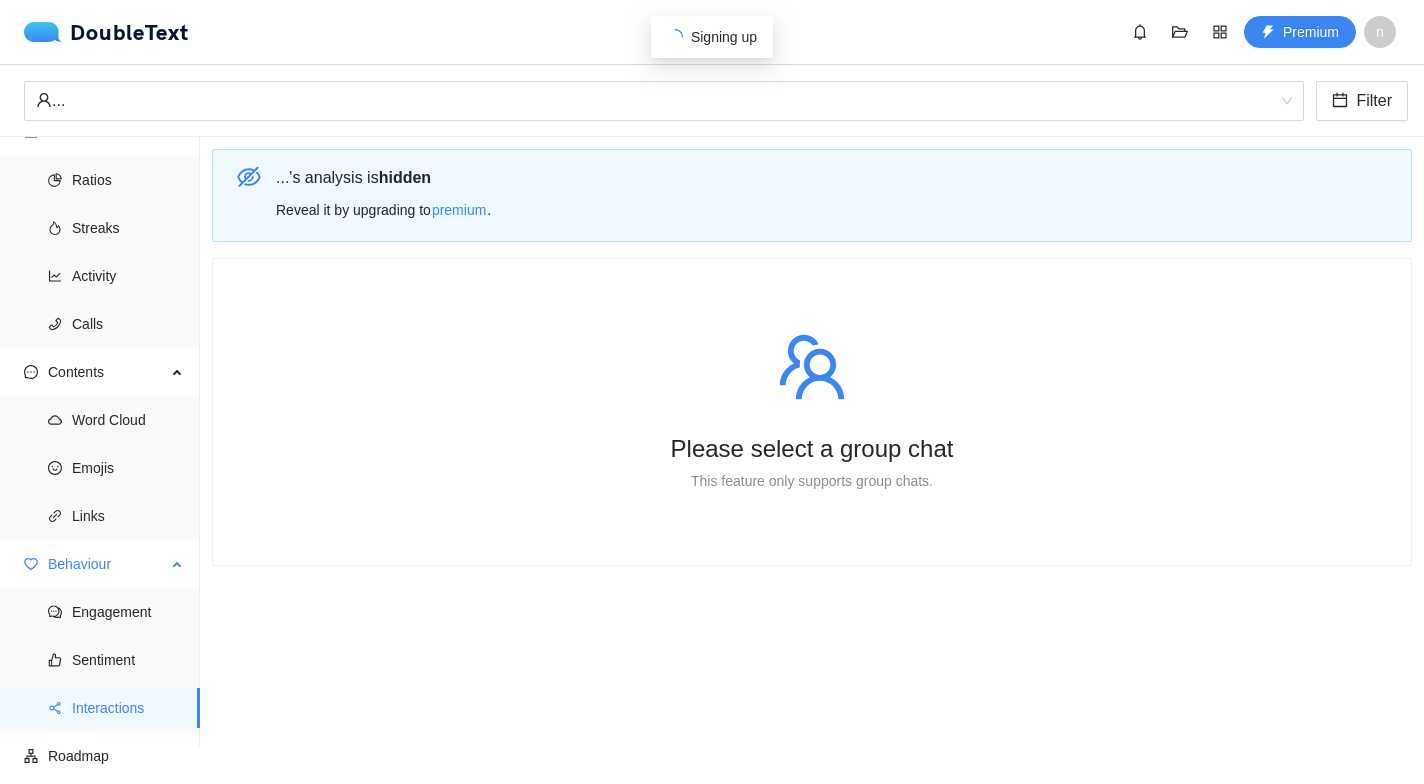 scroll, scrollTop: 0, scrollLeft: 0, axis: both 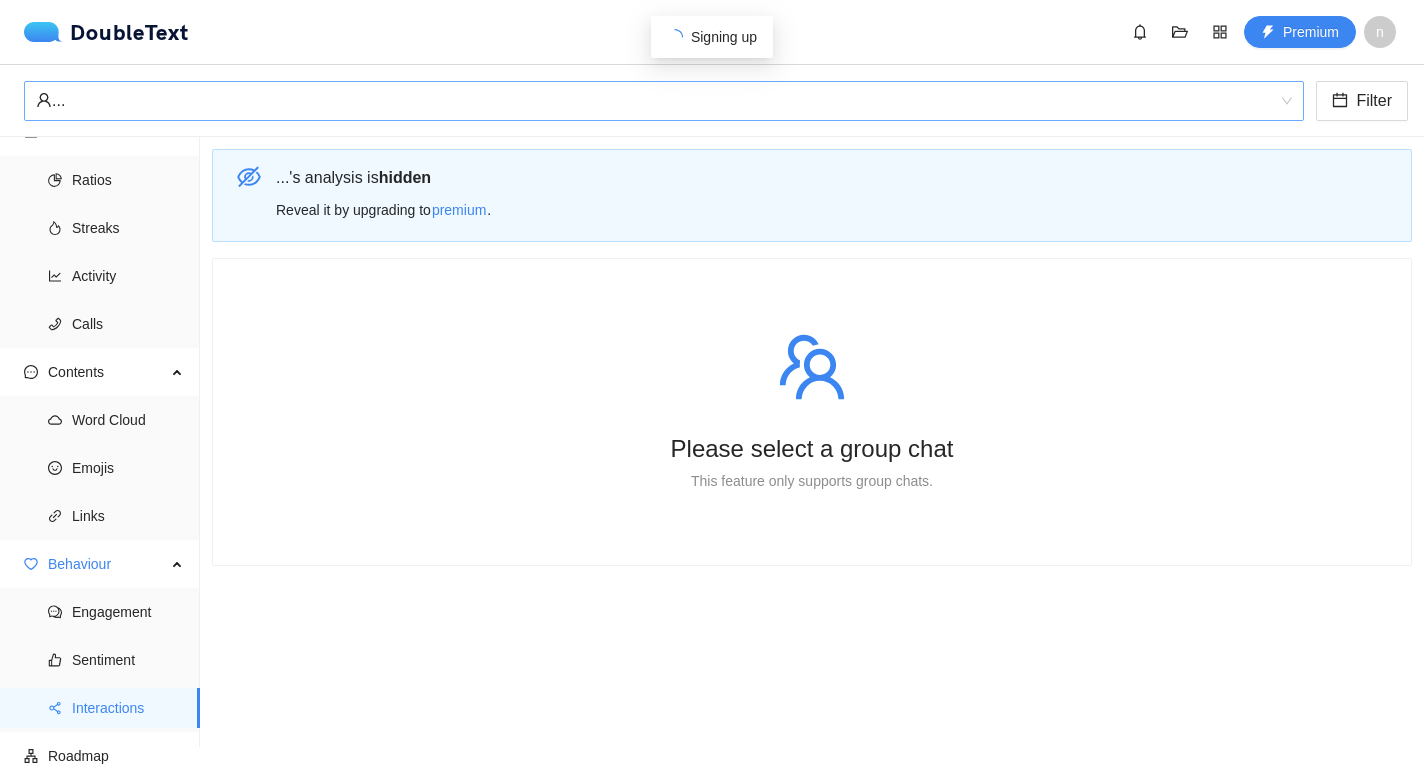 click on "..." at bounding box center (655, 101) 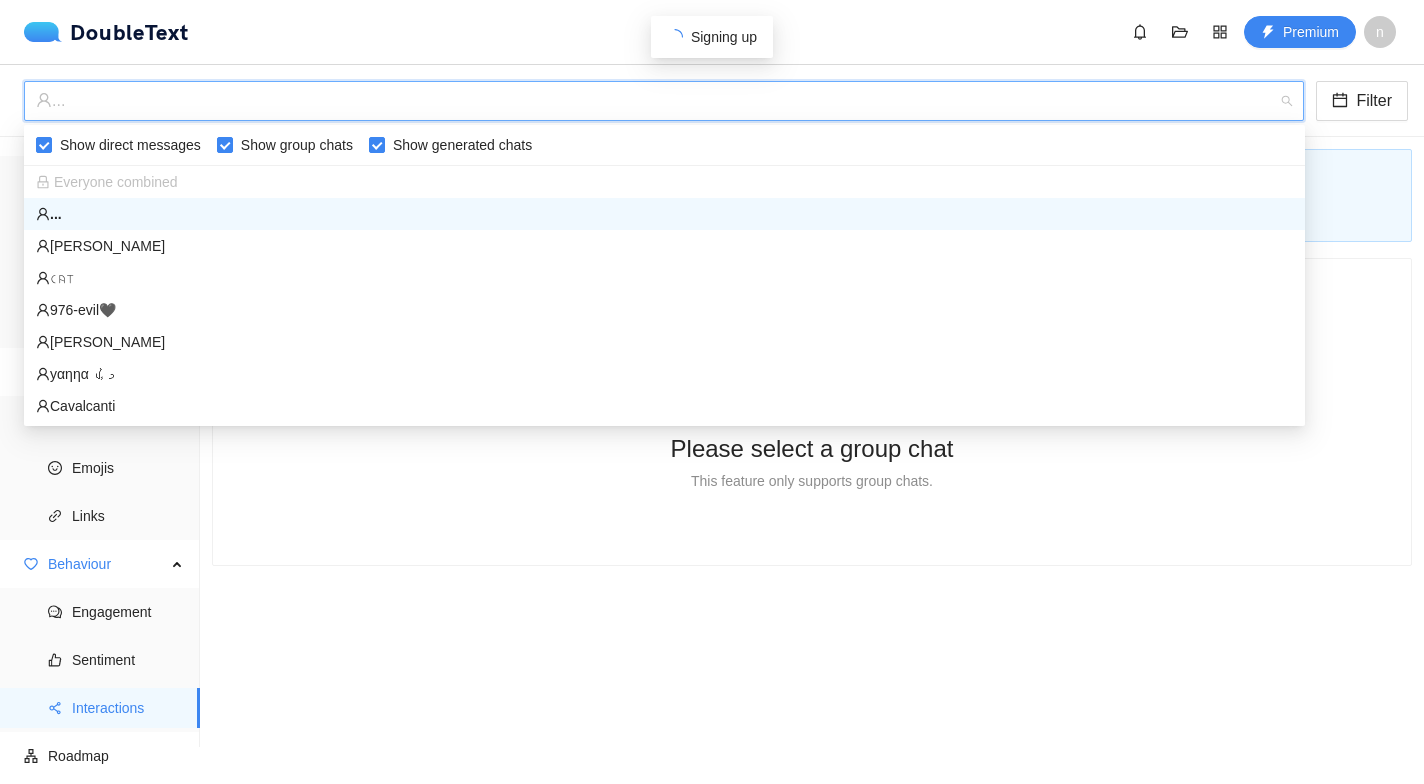 click on "Everyone combined" at bounding box center (107, 182) 